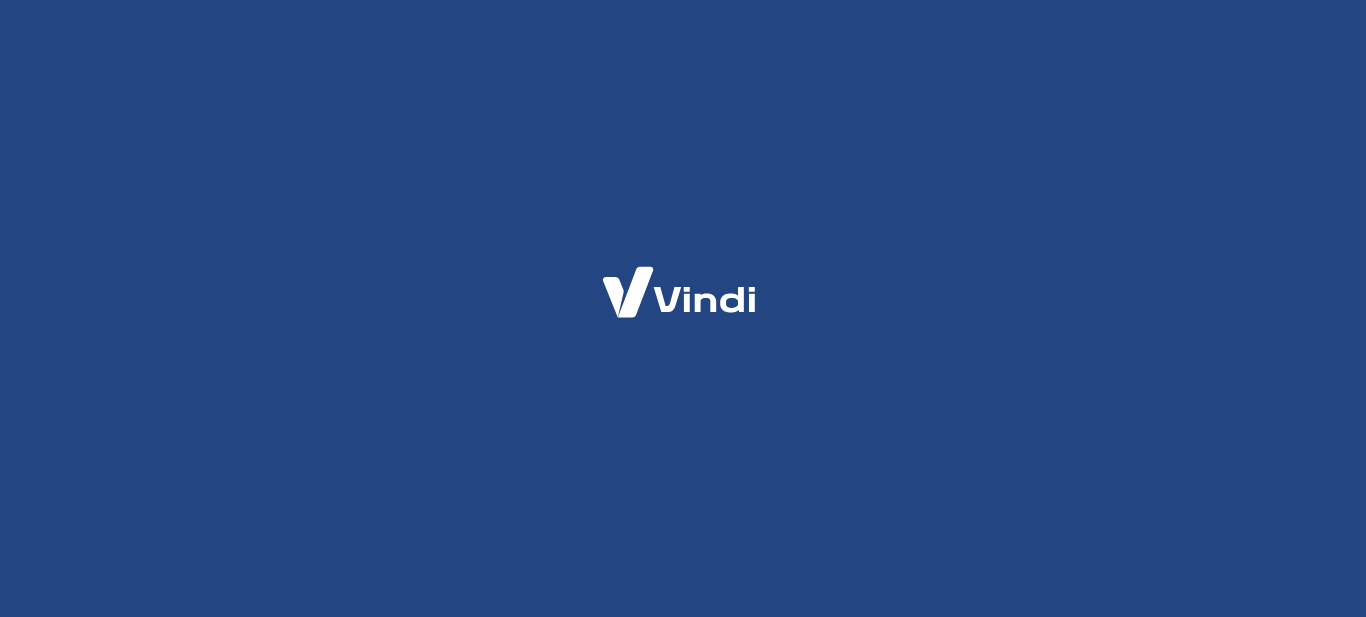 scroll, scrollTop: 0, scrollLeft: 0, axis: both 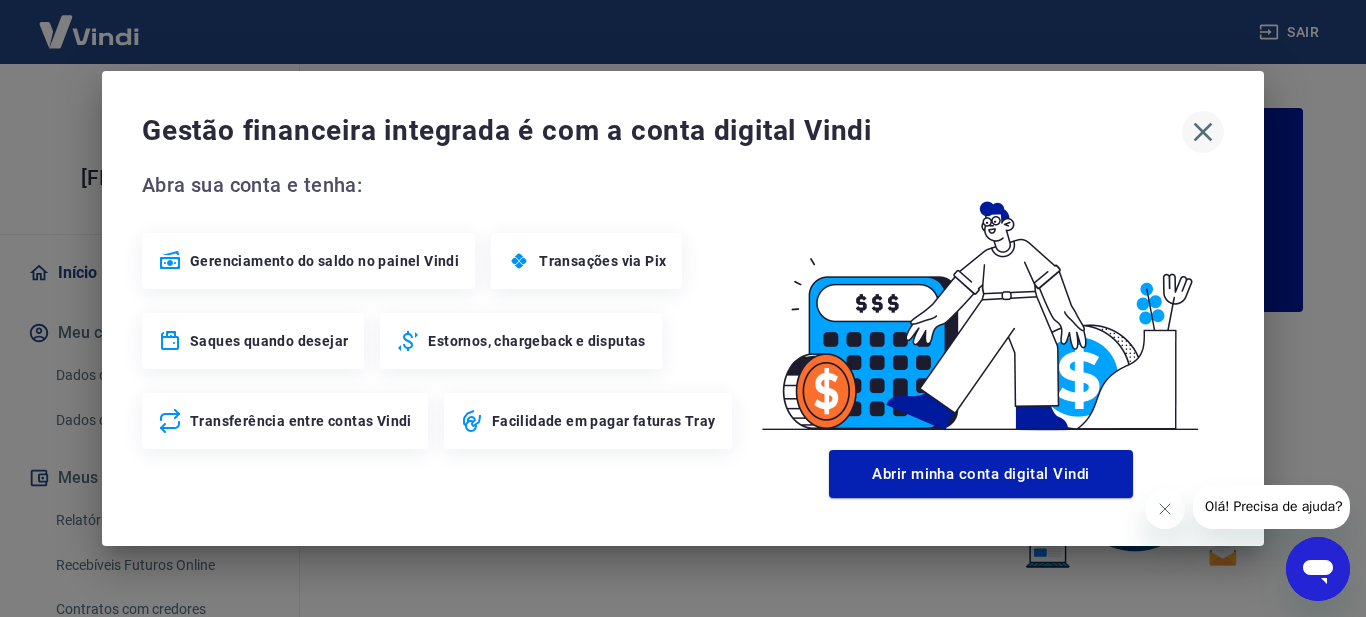 click 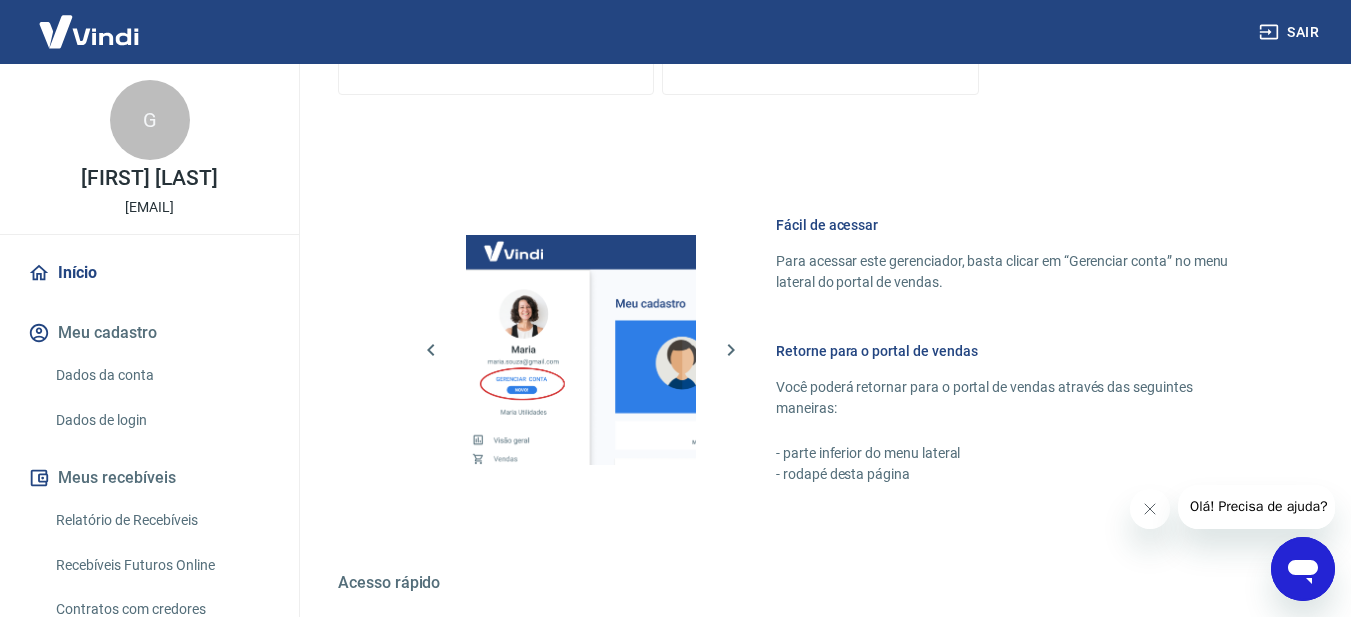 scroll, scrollTop: 1231, scrollLeft: 0, axis: vertical 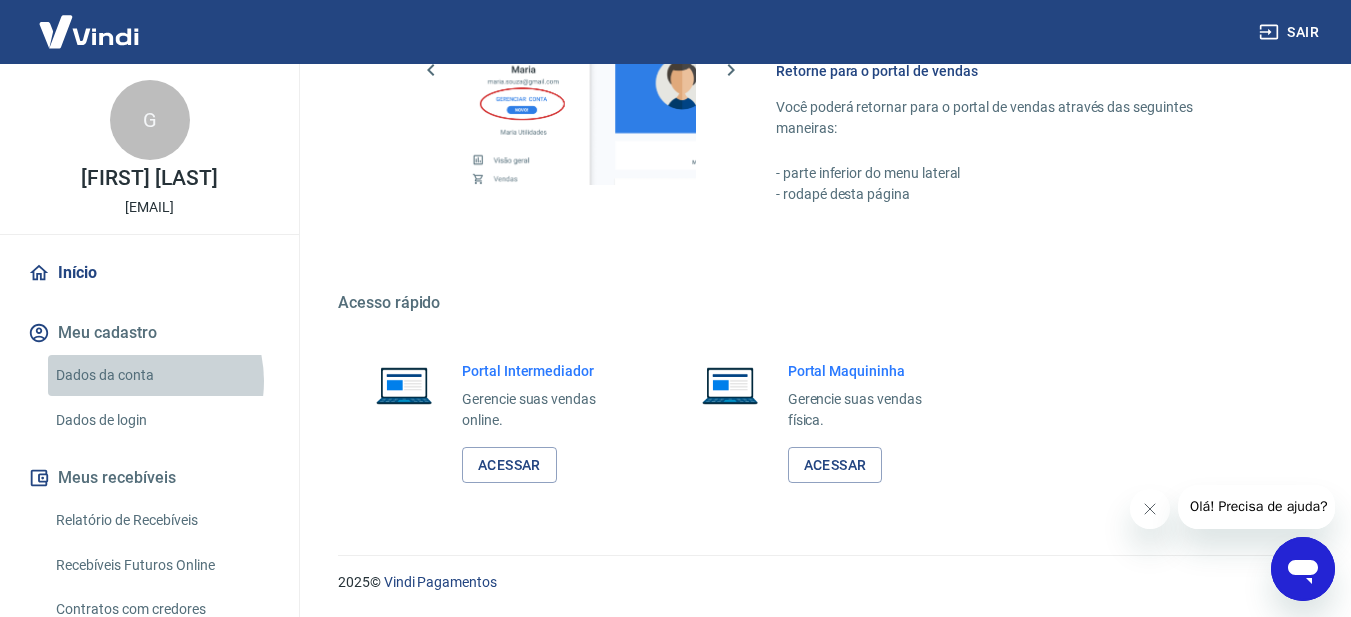 click on "Dados da conta" at bounding box center [161, 375] 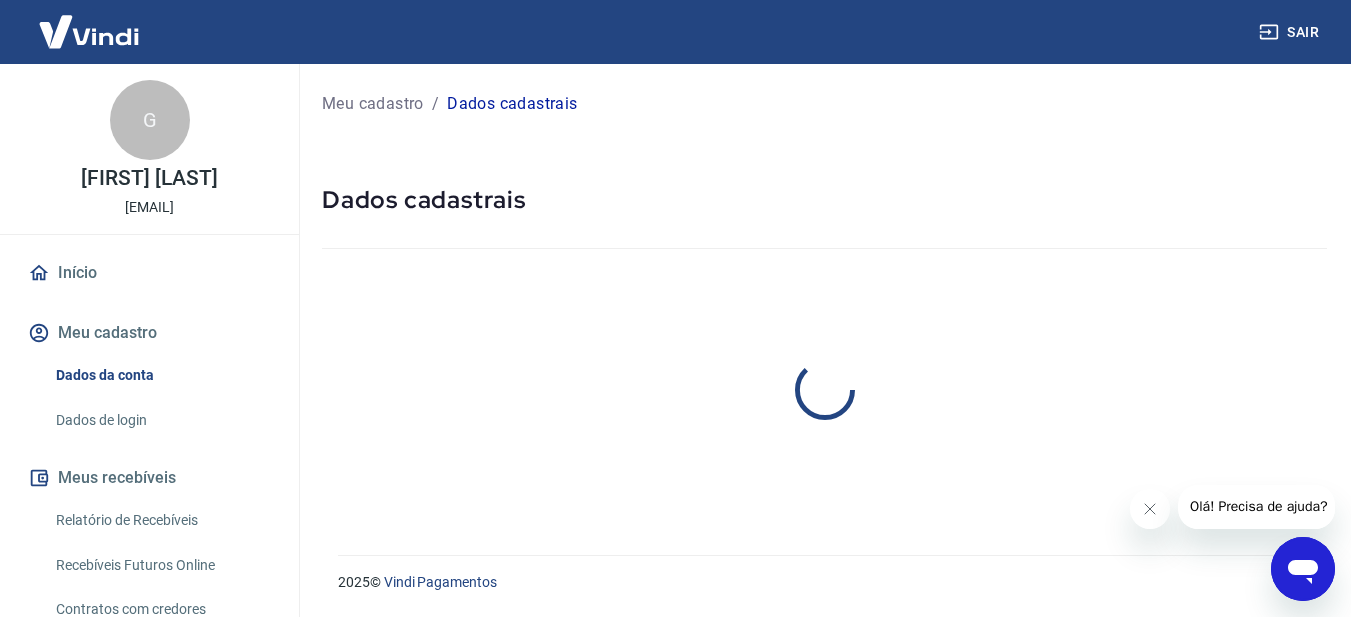 scroll, scrollTop: 0, scrollLeft: 0, axis: both 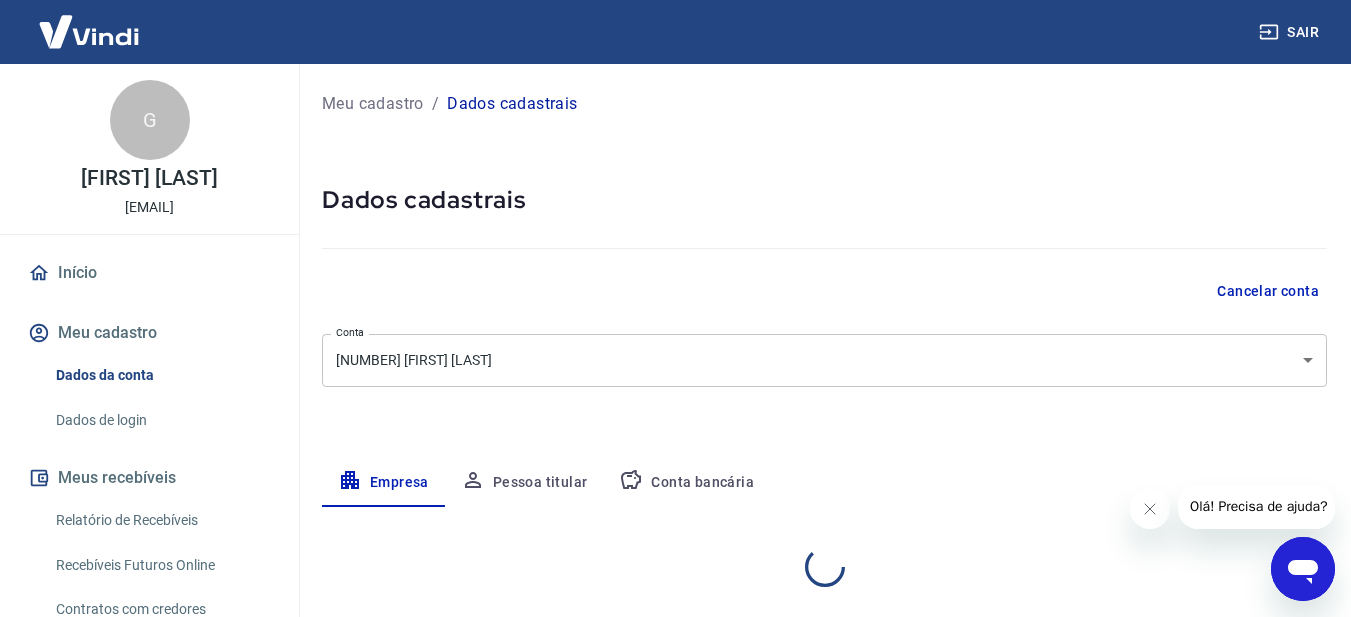 select on "SP" 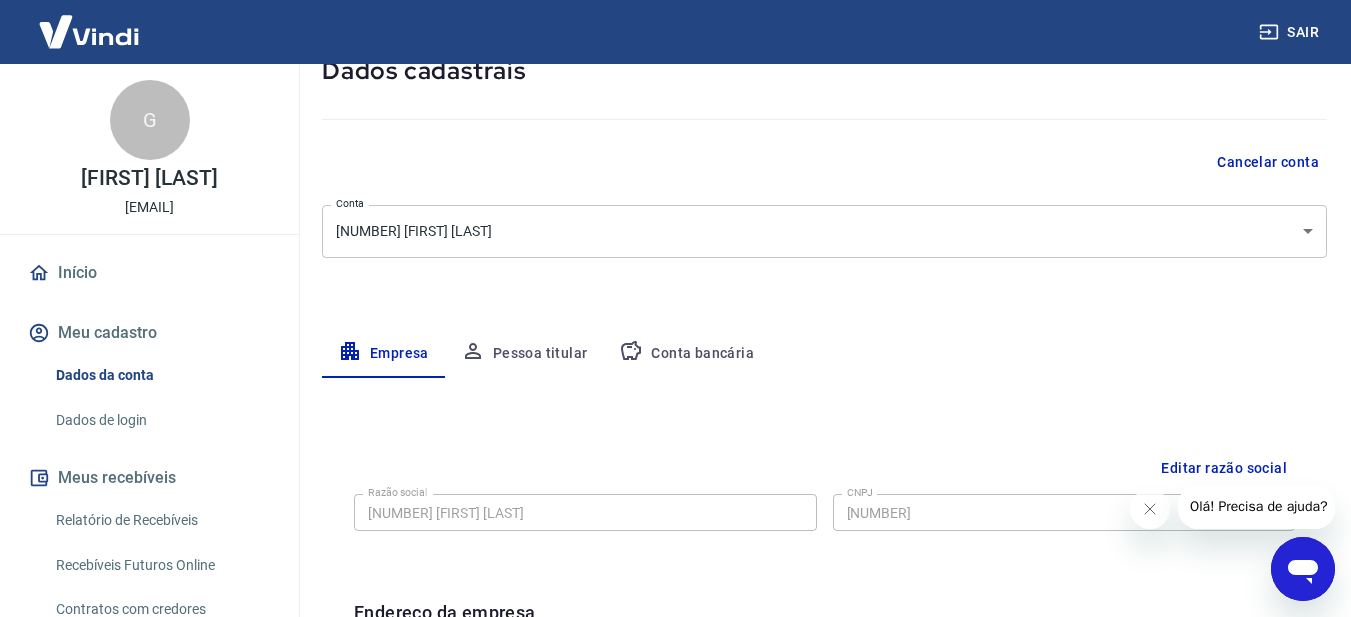 scroll, scrollTop: 75, scrollLeft: 0, axis: vertical 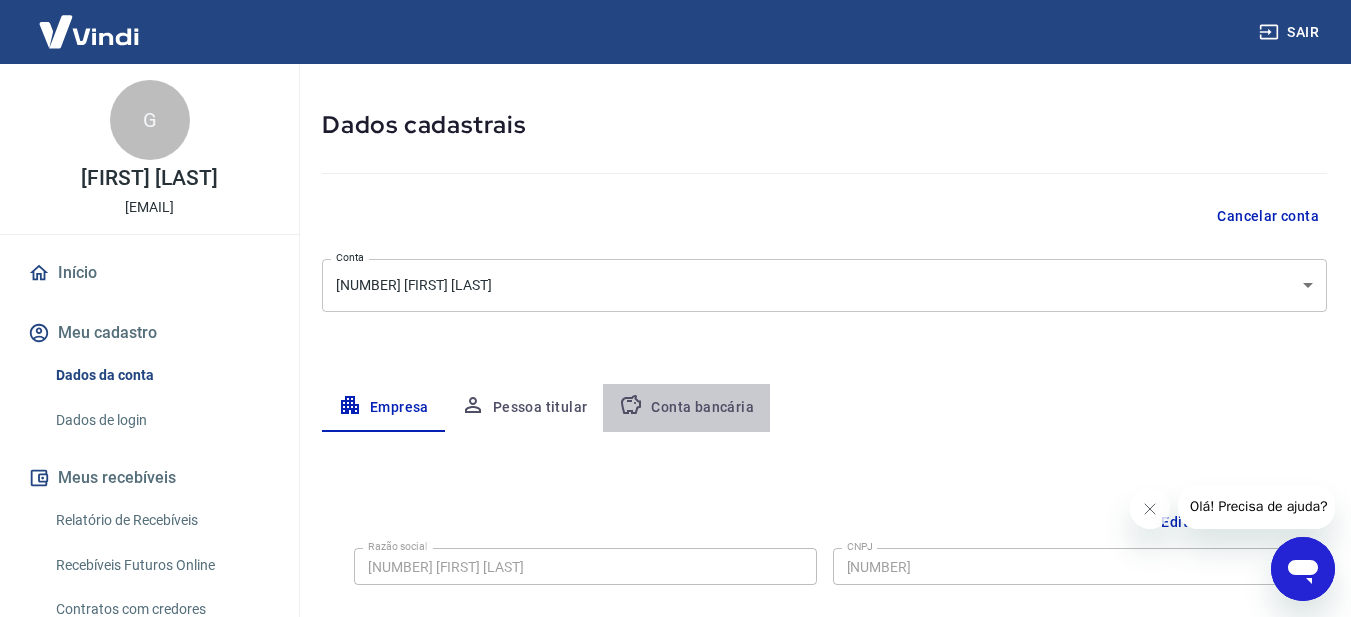 click on "Conta bancária" at bounding box center (686, 408) 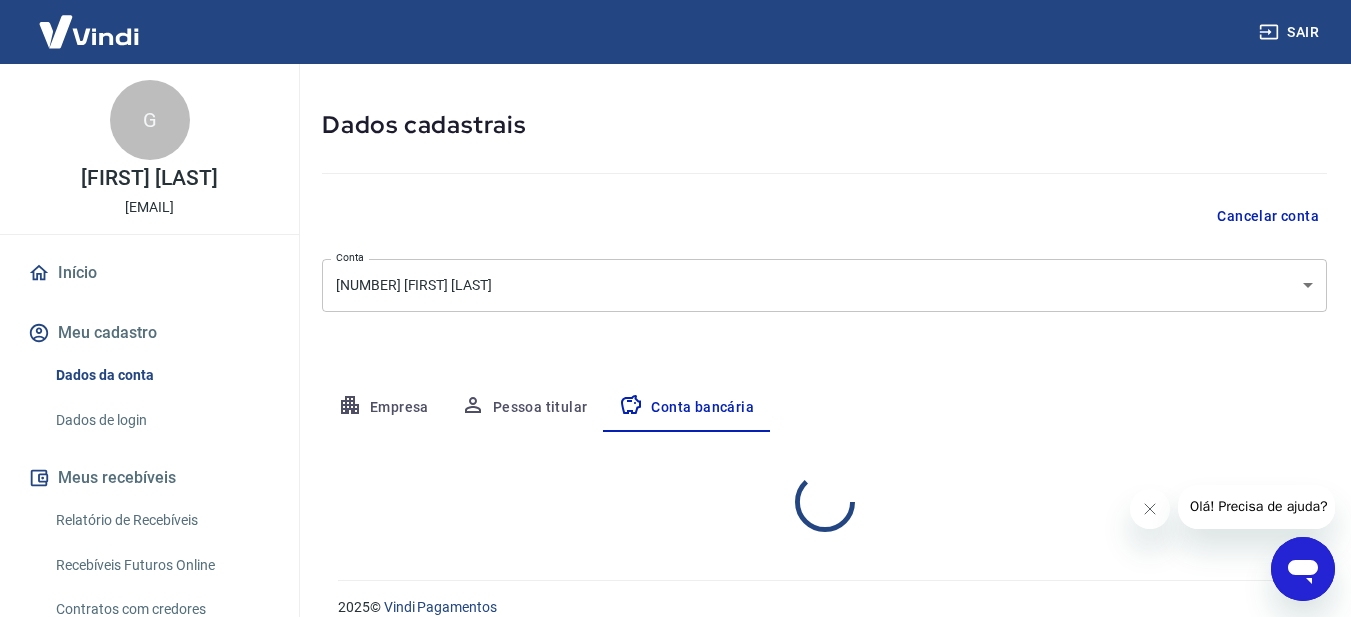select on "1" 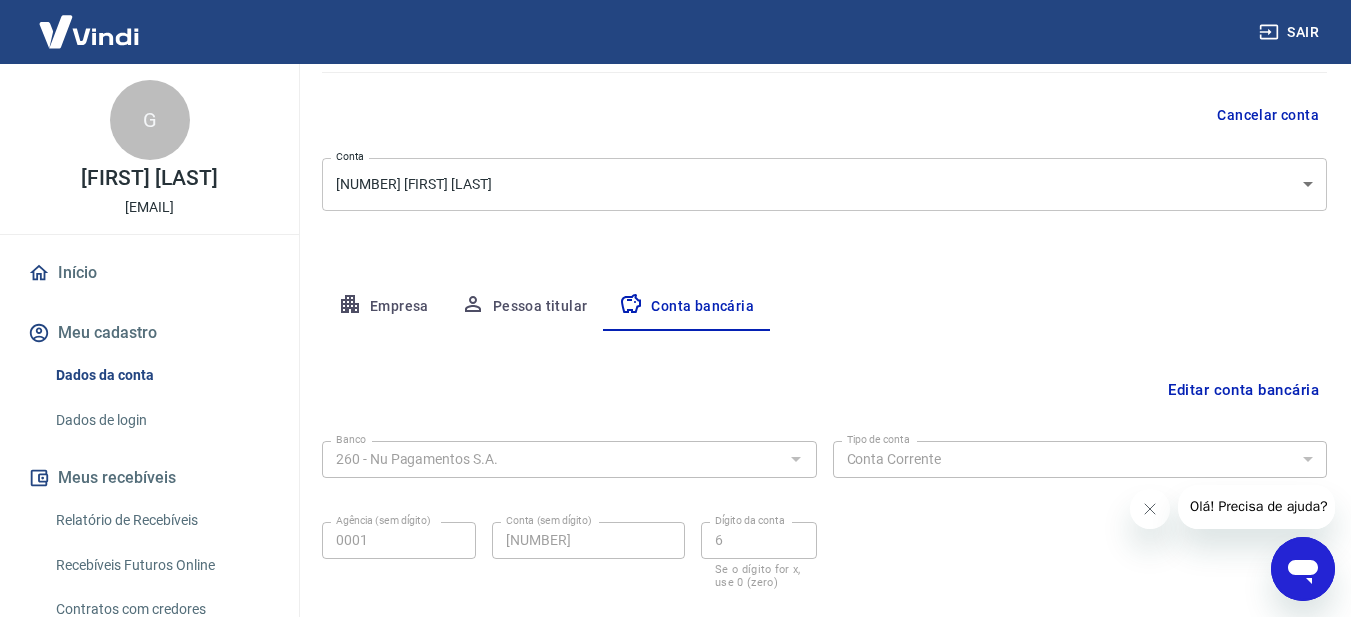 scroll, scrollTop: 294, scrollLeft: 0, axis: vertical 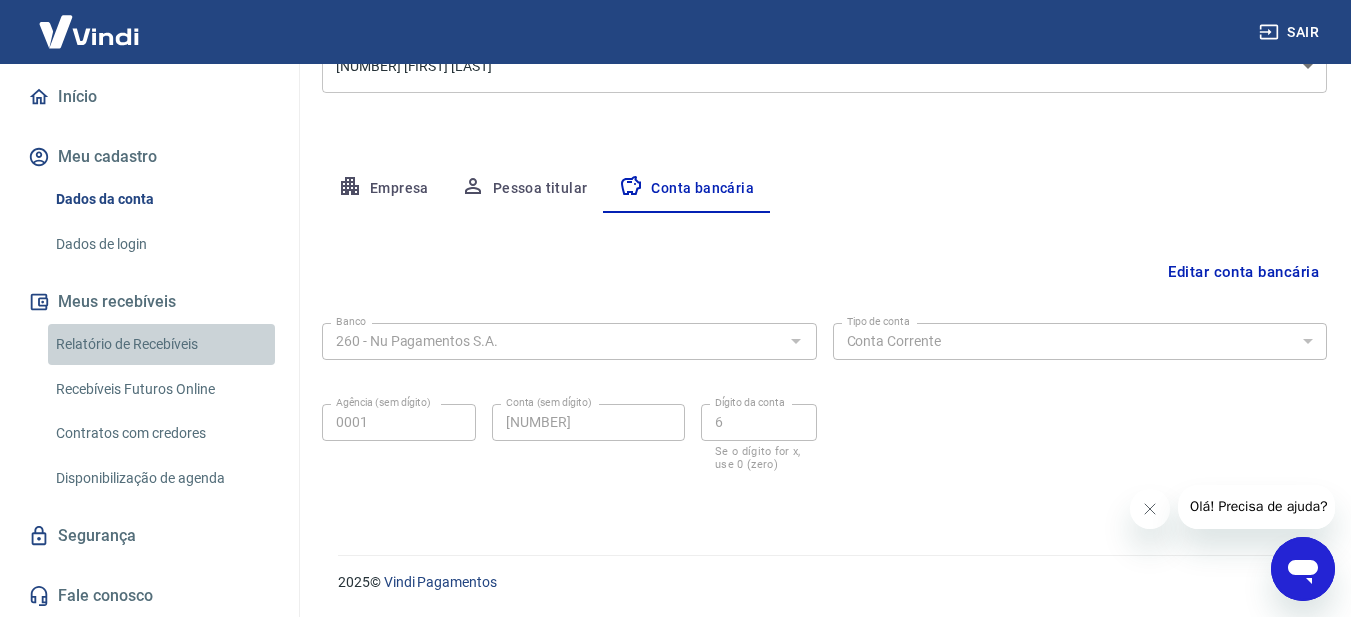 click on "Relatório de Recebíveis" at bounding box center [161, 344] 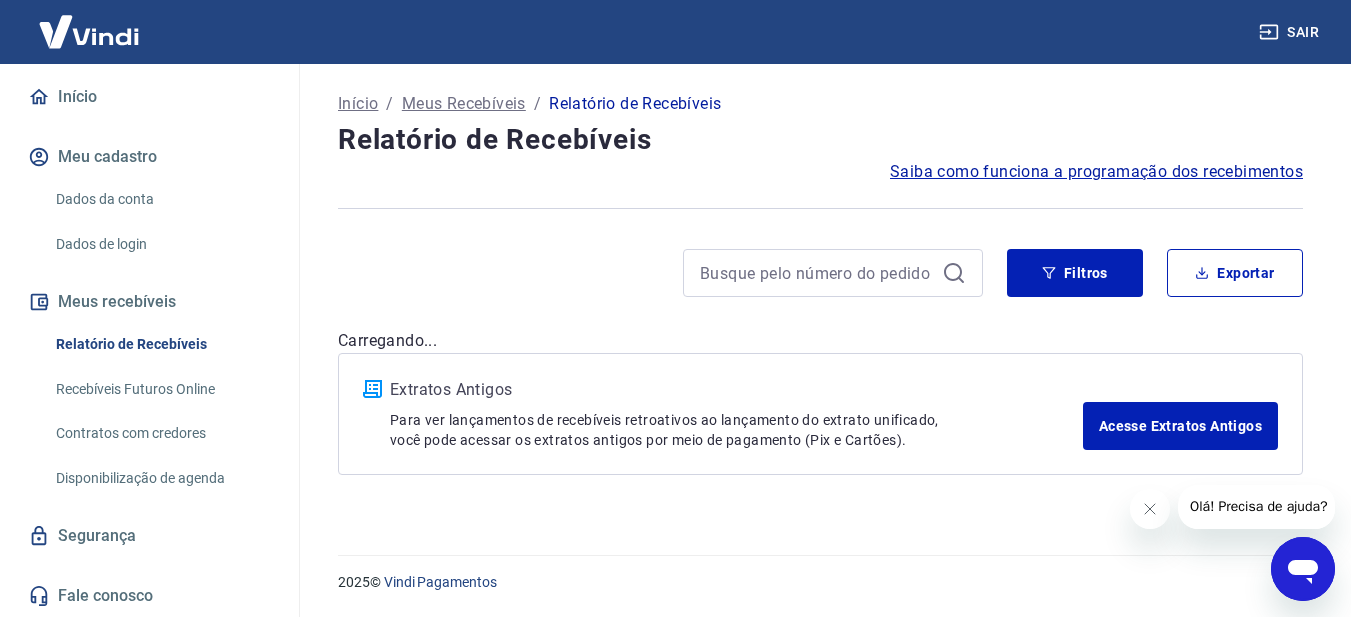 scroll, scrollTop: 0, scrollLeft: 0, axis: both 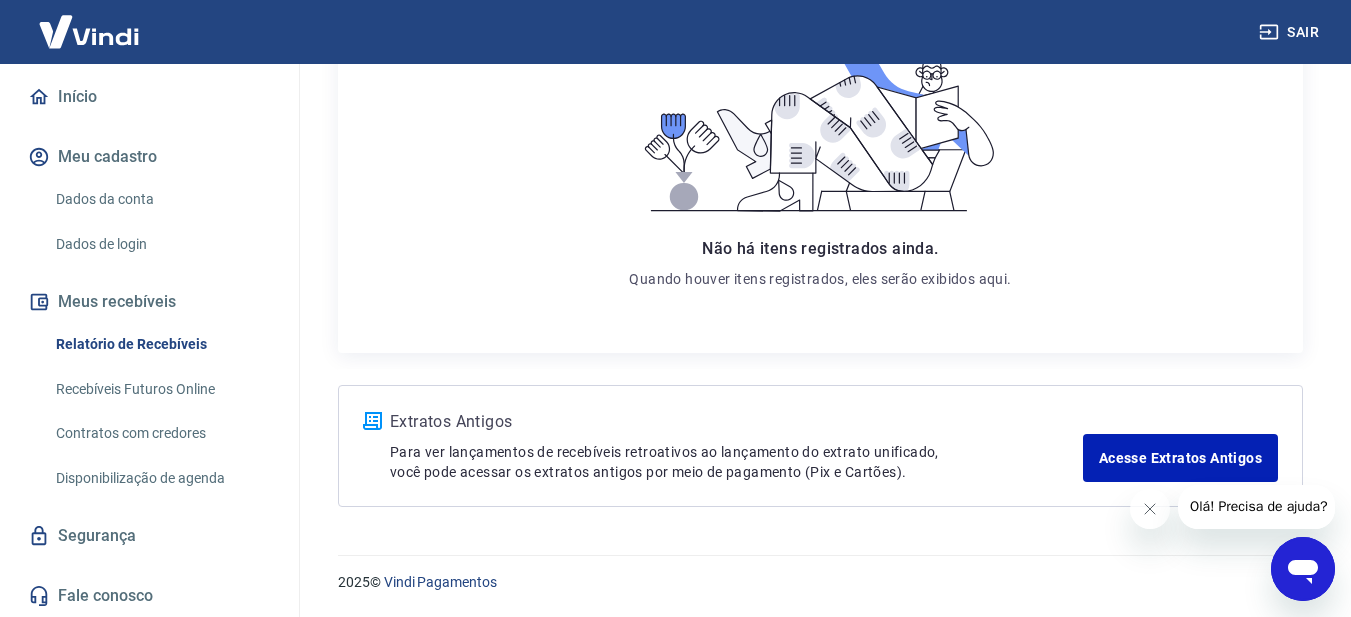 drag, startPoint x: 1365, startPoint y: 288, endPoint x: 45, endPoint y: 55, distance: 1340.4062 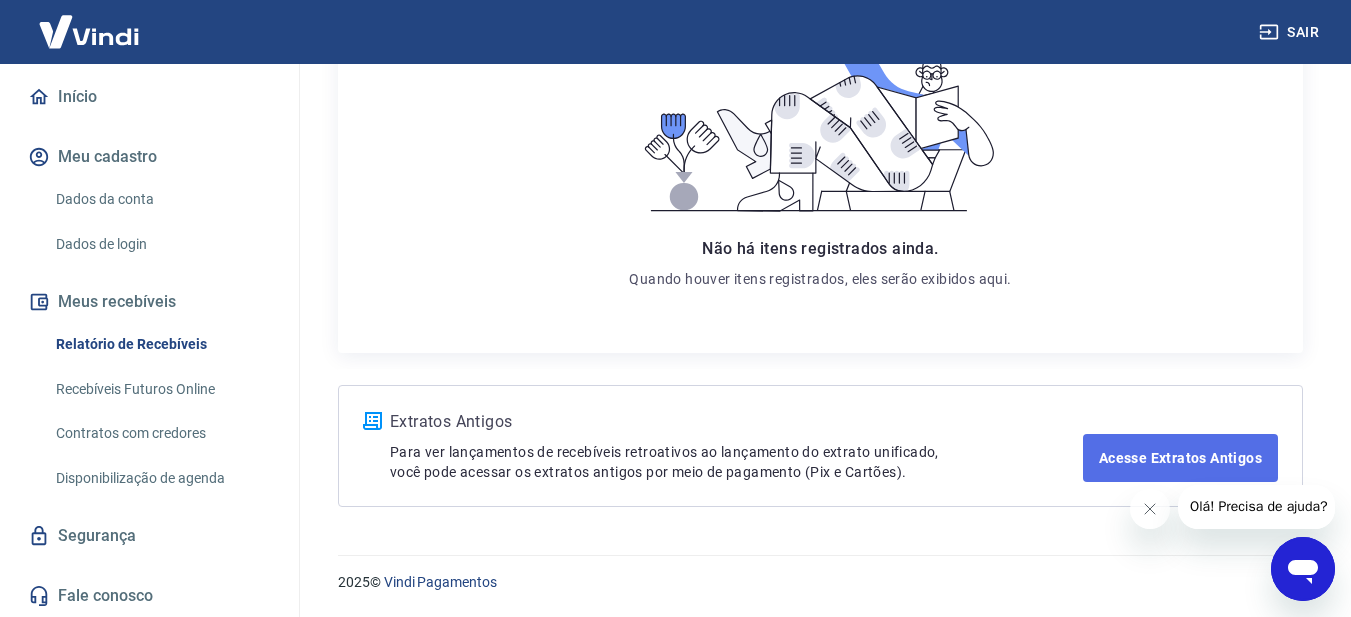 click on "Acesse Extratos Antigos" at bounding box center [1180, 458] 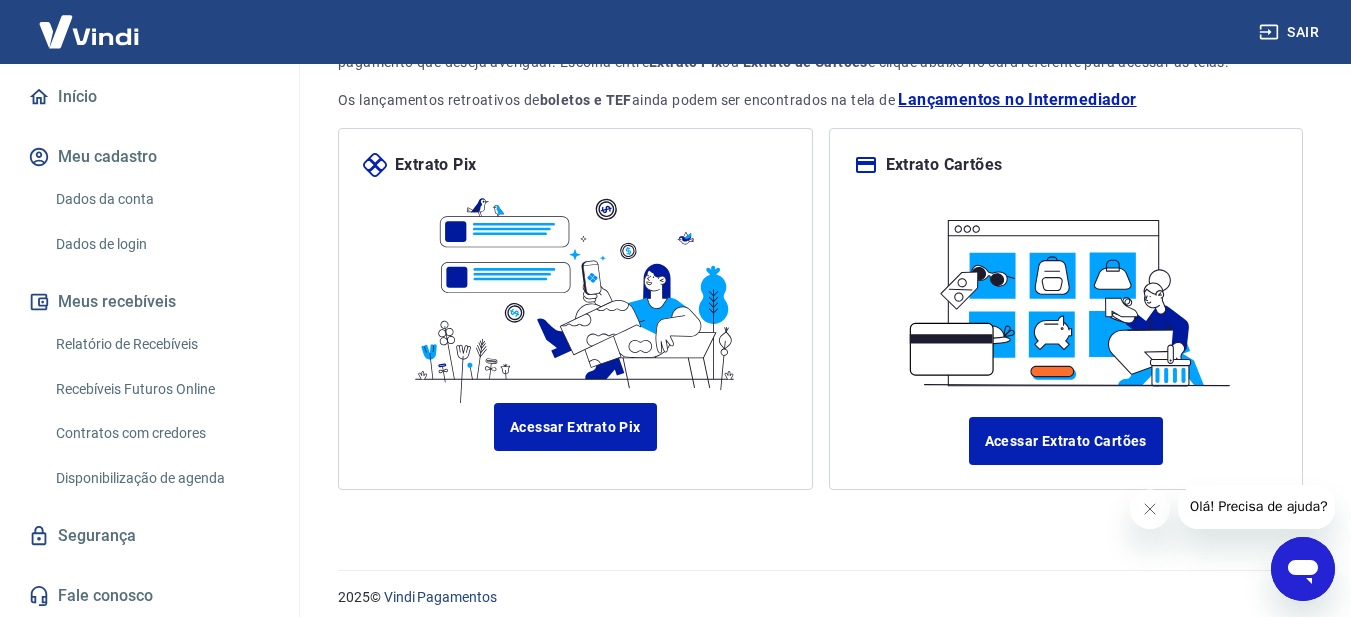 scroll, scrollTop: 213, scrollLeft: 0, axis: vertical 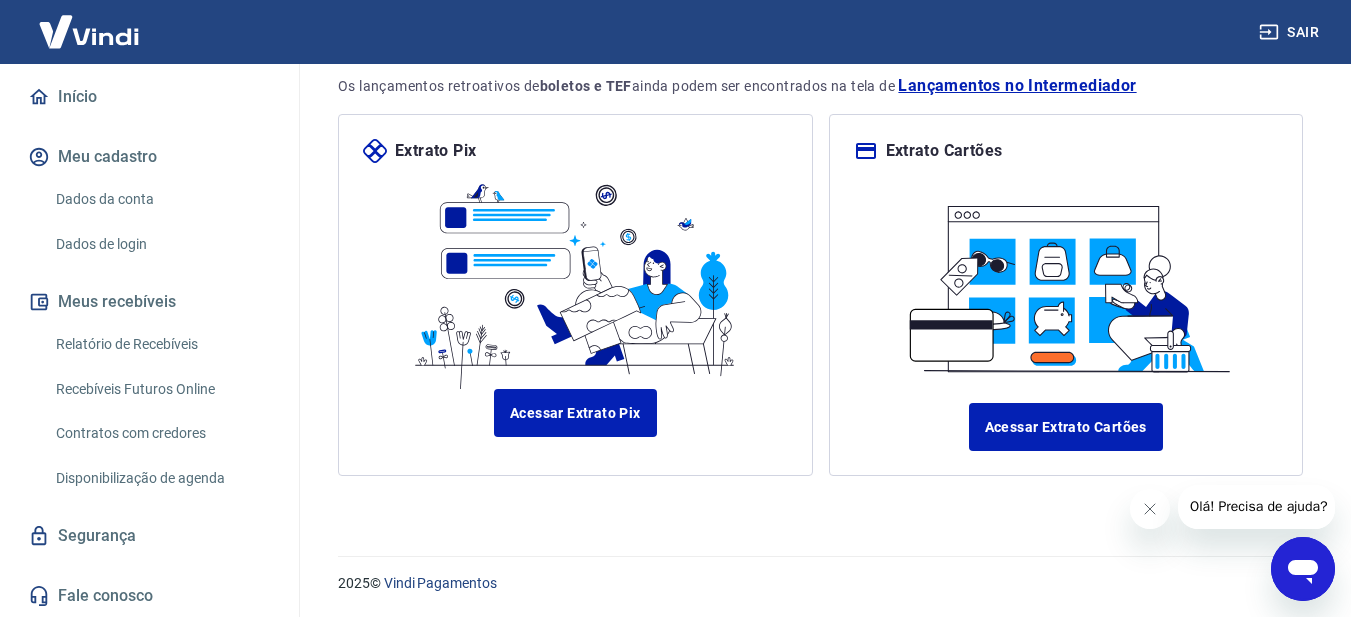 click on "Recebíveis Futuros Online" at bounding box center (161, 389) 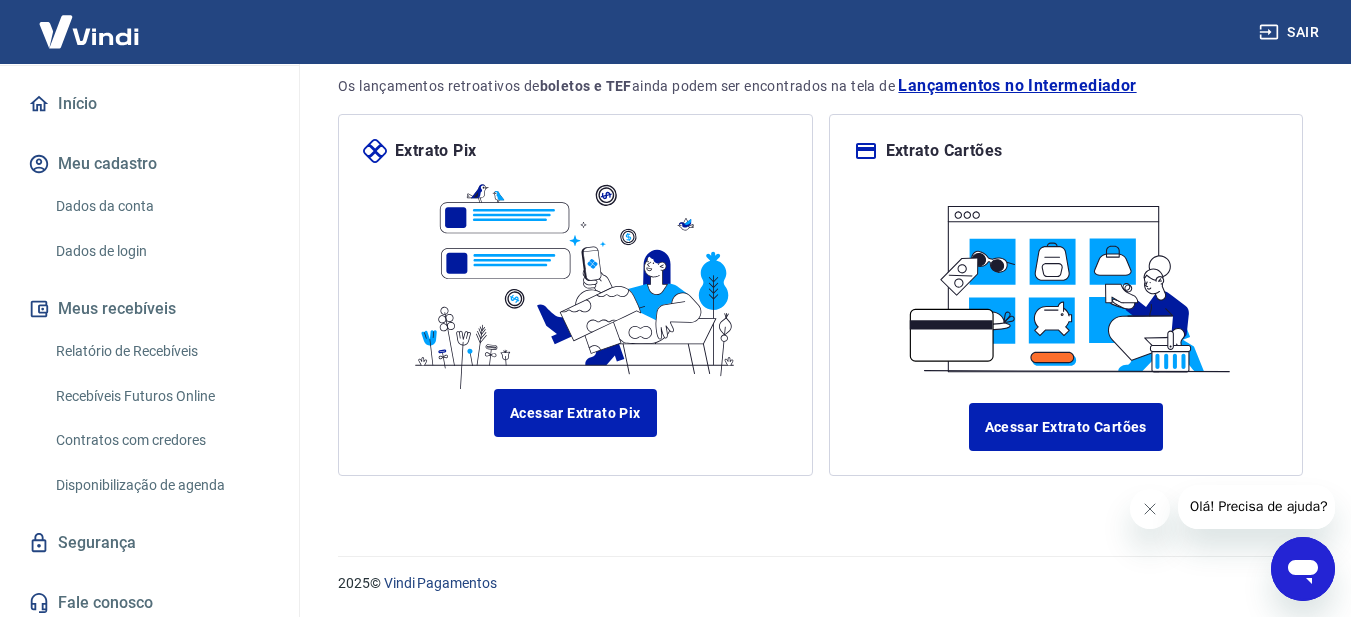 scroll, scrollTop: 177, scrollLeft: 0, axis: vertical 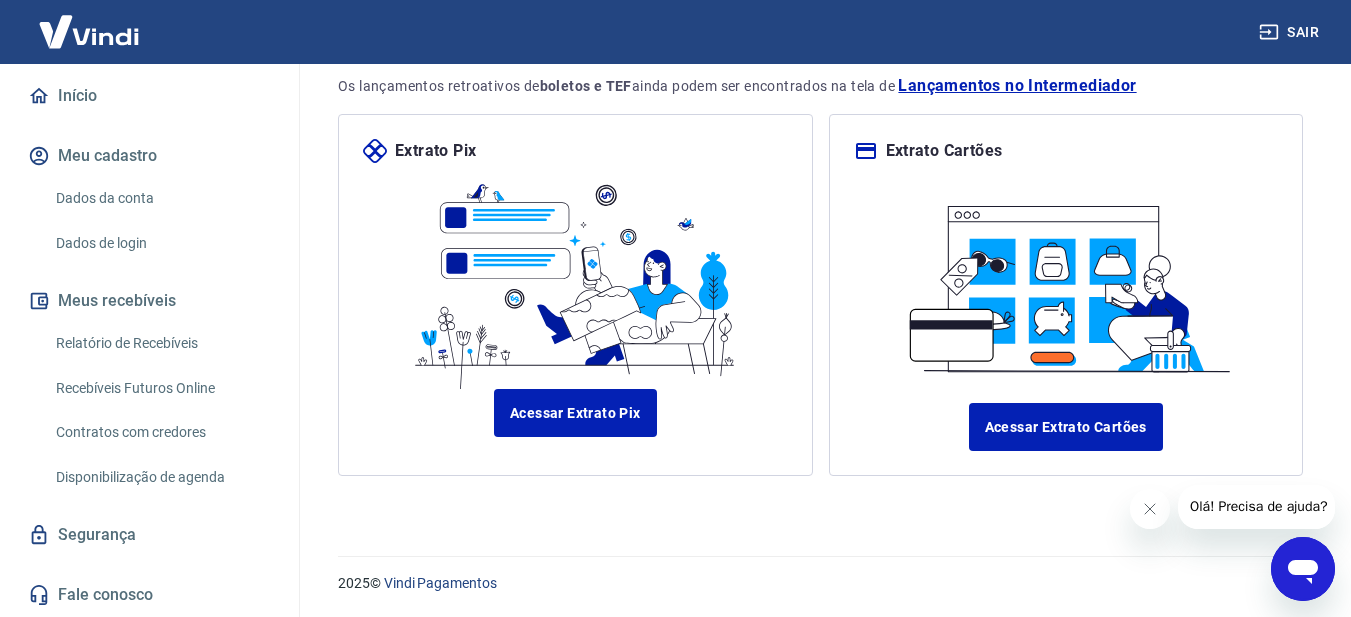 click on "Relatório de Recebíveis" at bounding box center (161, 343) 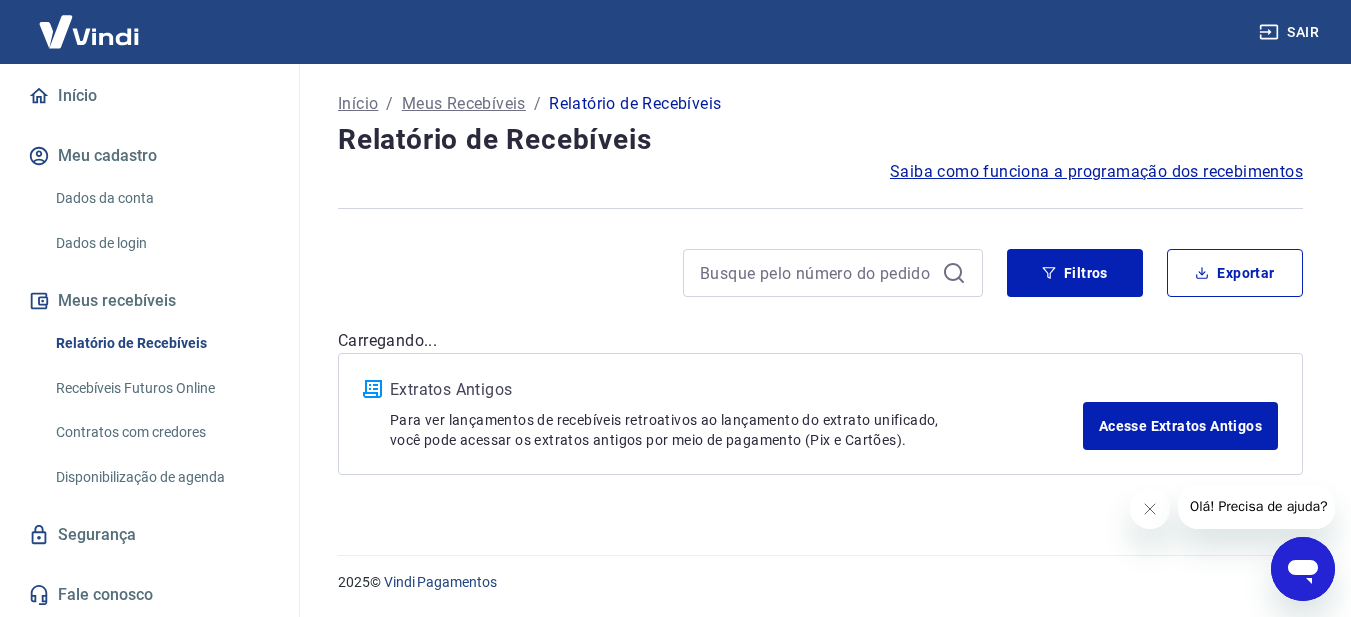 scroll, scrollTop: 0, scrollLeft: 0, axis: both 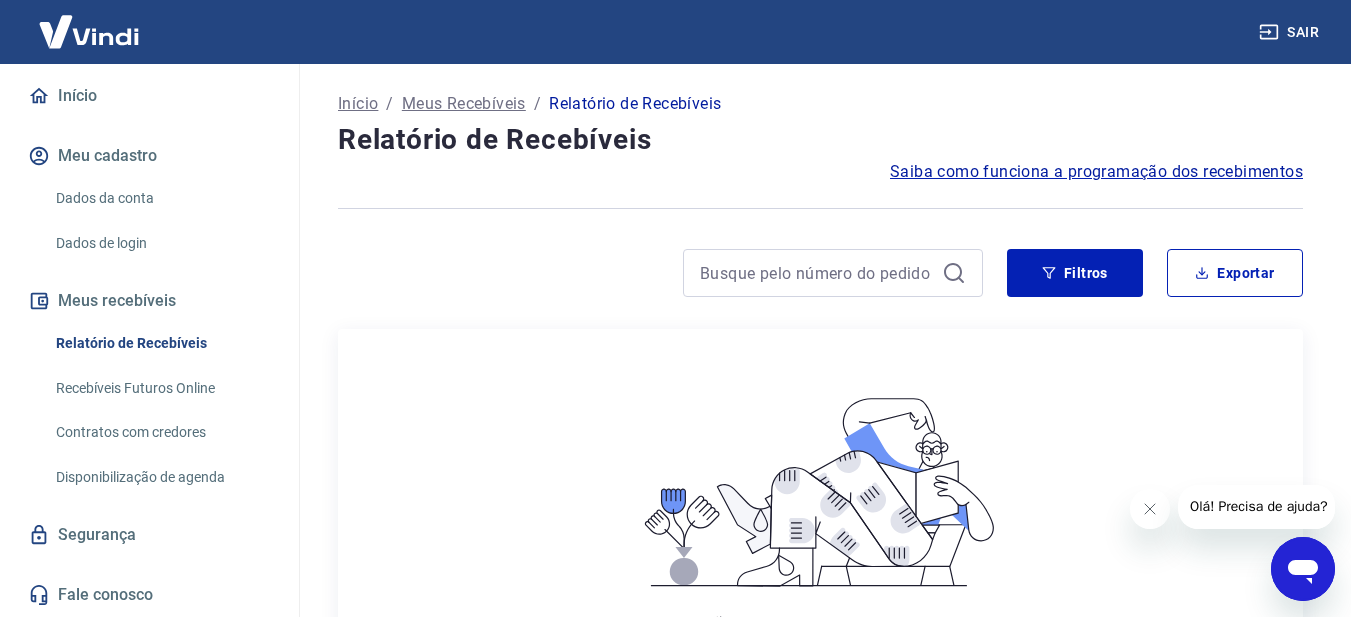 click on "Recebíveis Futuros Online" at bounding box center [161, 388] 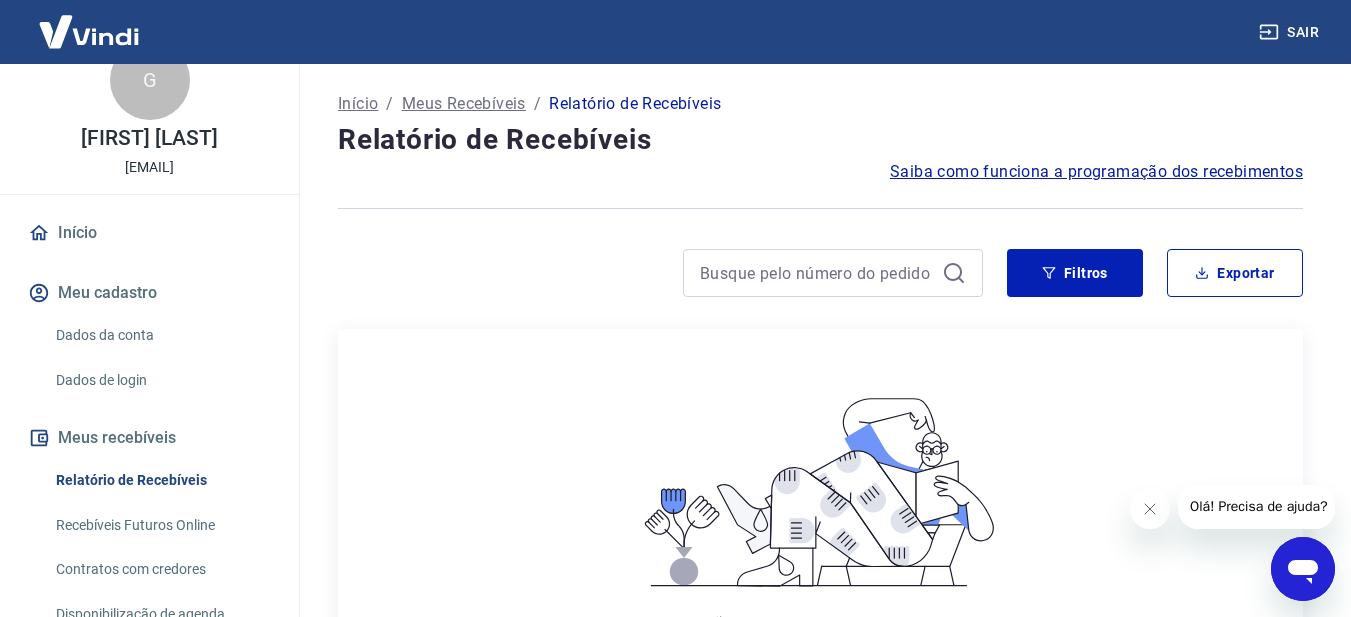 scroll, scrollTop: 25, scrollLeft: 0, axis: vertical 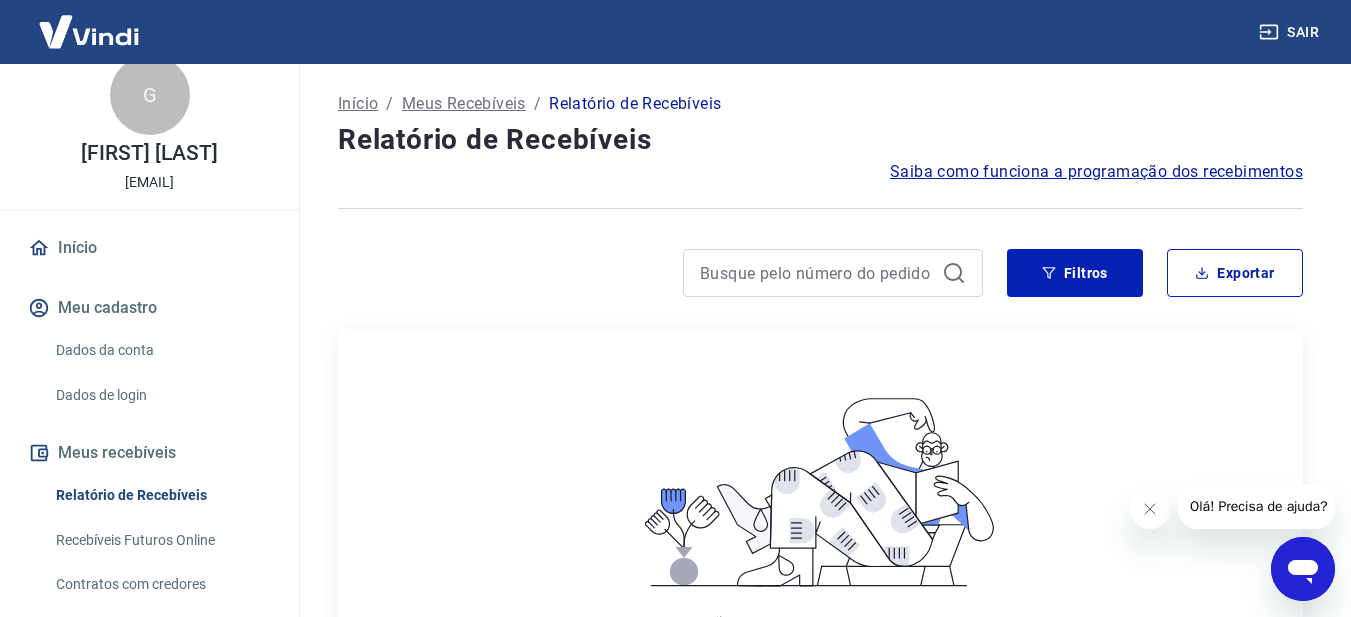 click on "Início" at bounding box center (149, 248) 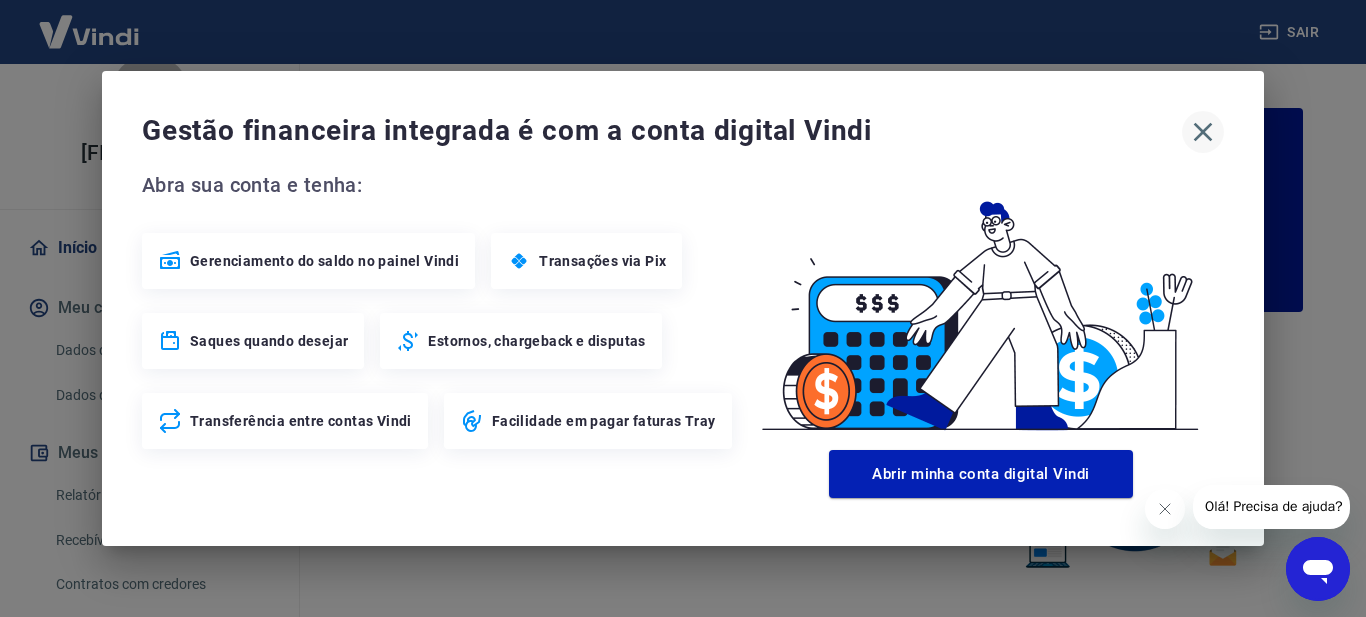 click 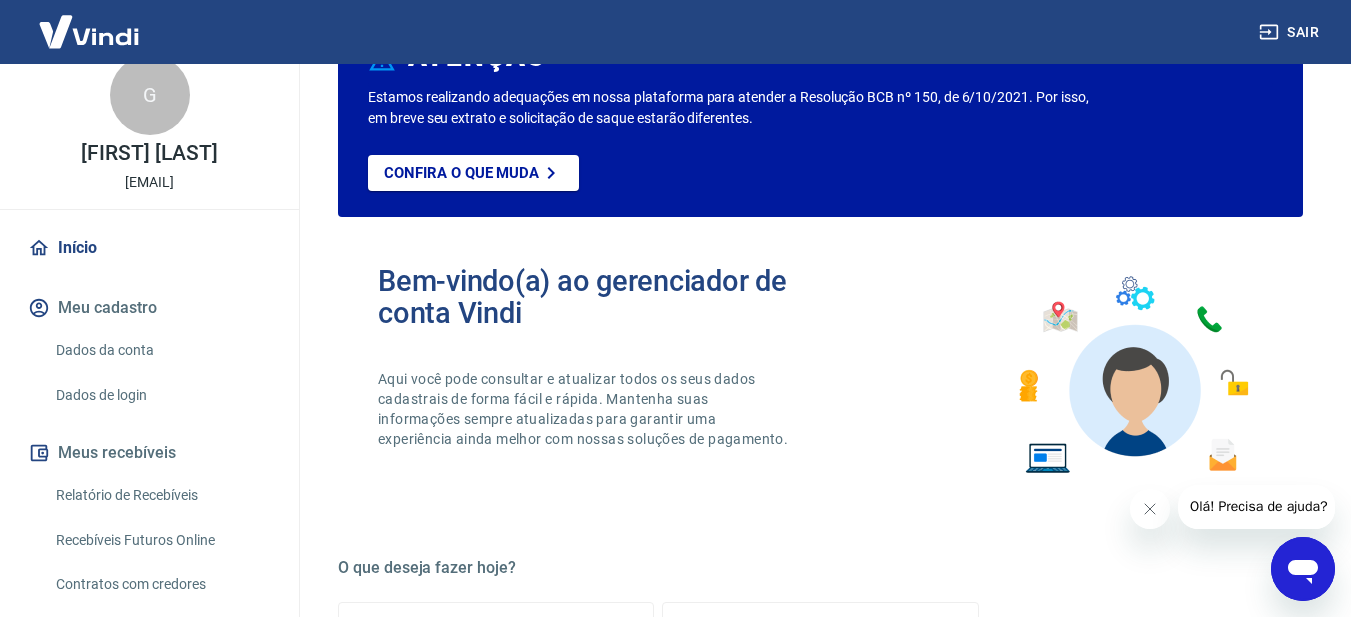 scroll, scrollTop: 51, scrollLeft: 0, axis: vertical 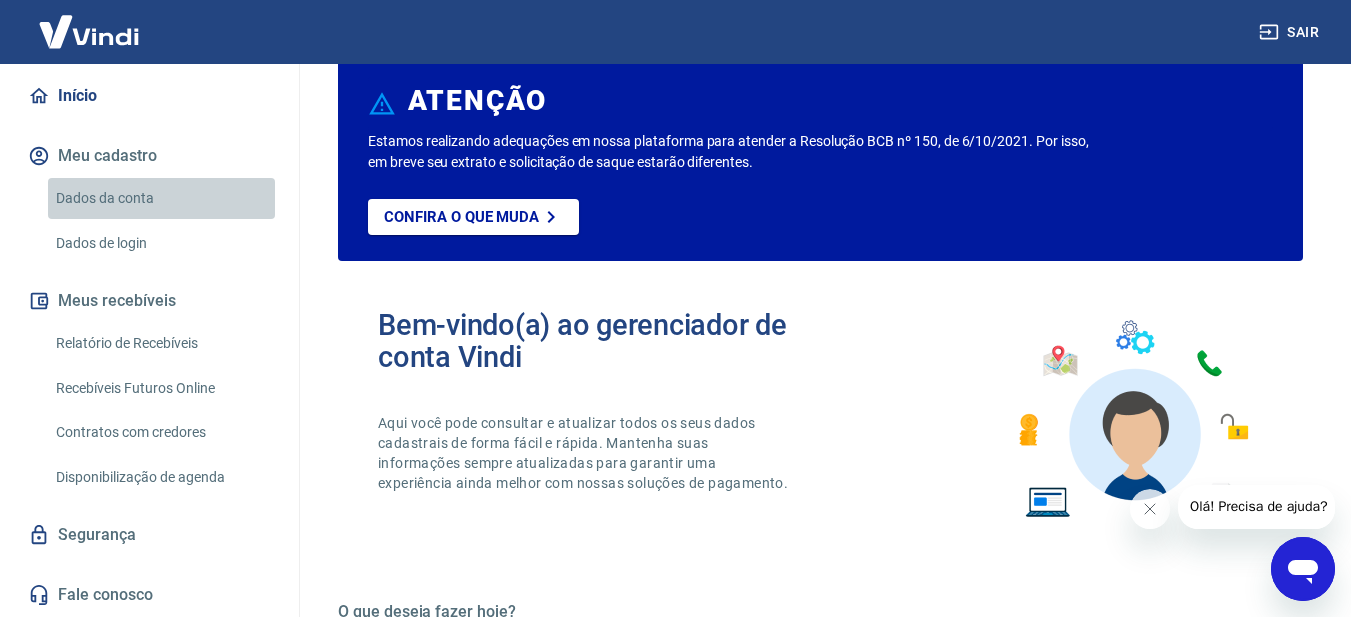 click on "Dados da conta" at bounding box center [161, 198] 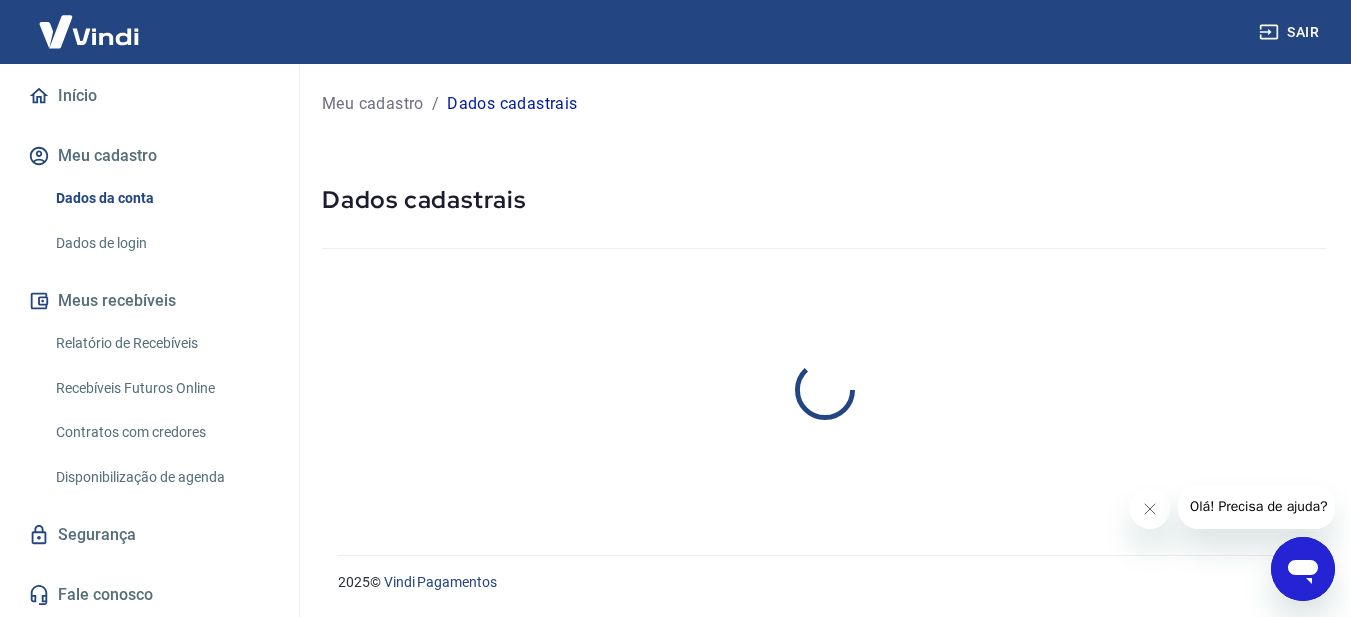 scroll, scrollTop: 0, scrollLeft: 0, axis: both 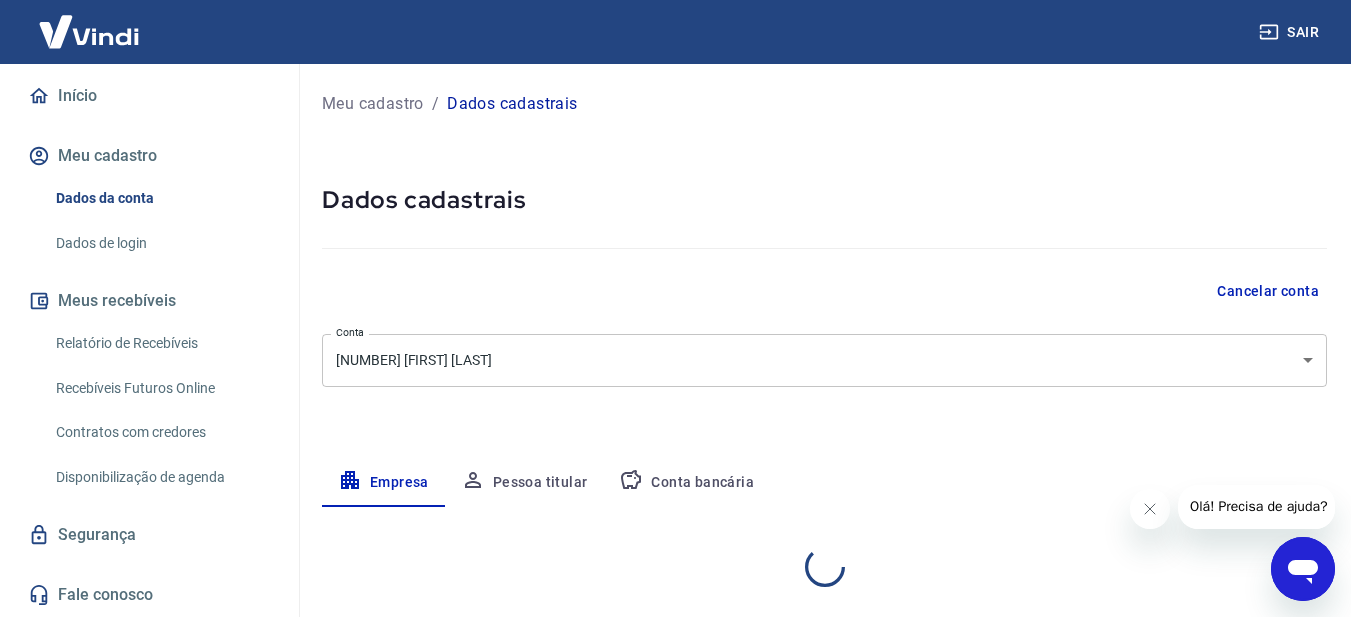 select on "SP" 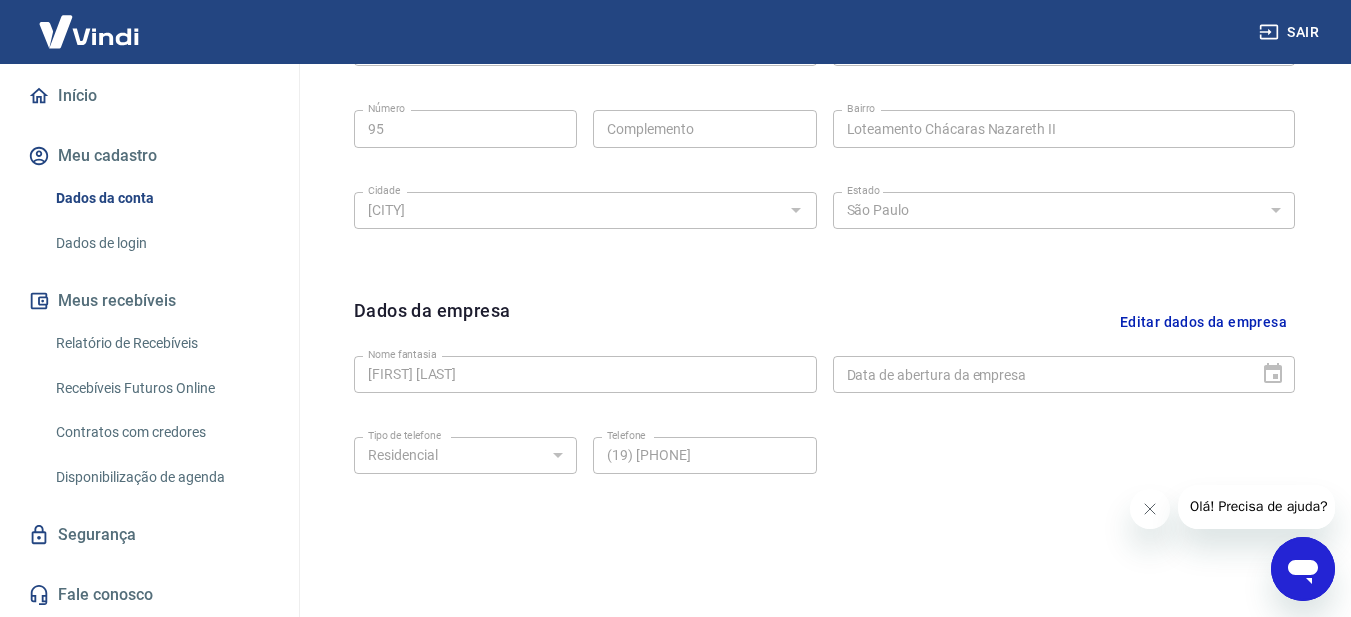 scroll, scrollTop: 778, scrollLeft: 0, axis: vertical 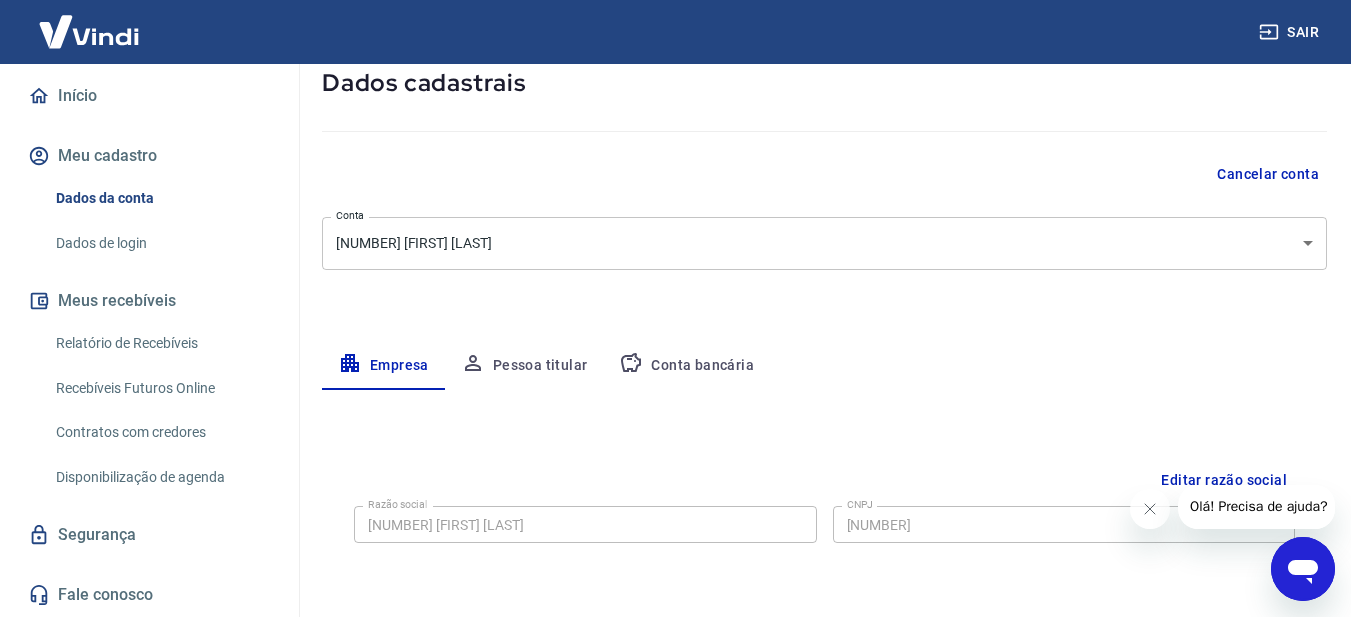 click on "Pessoa titular" at bounding box center (524, 366) 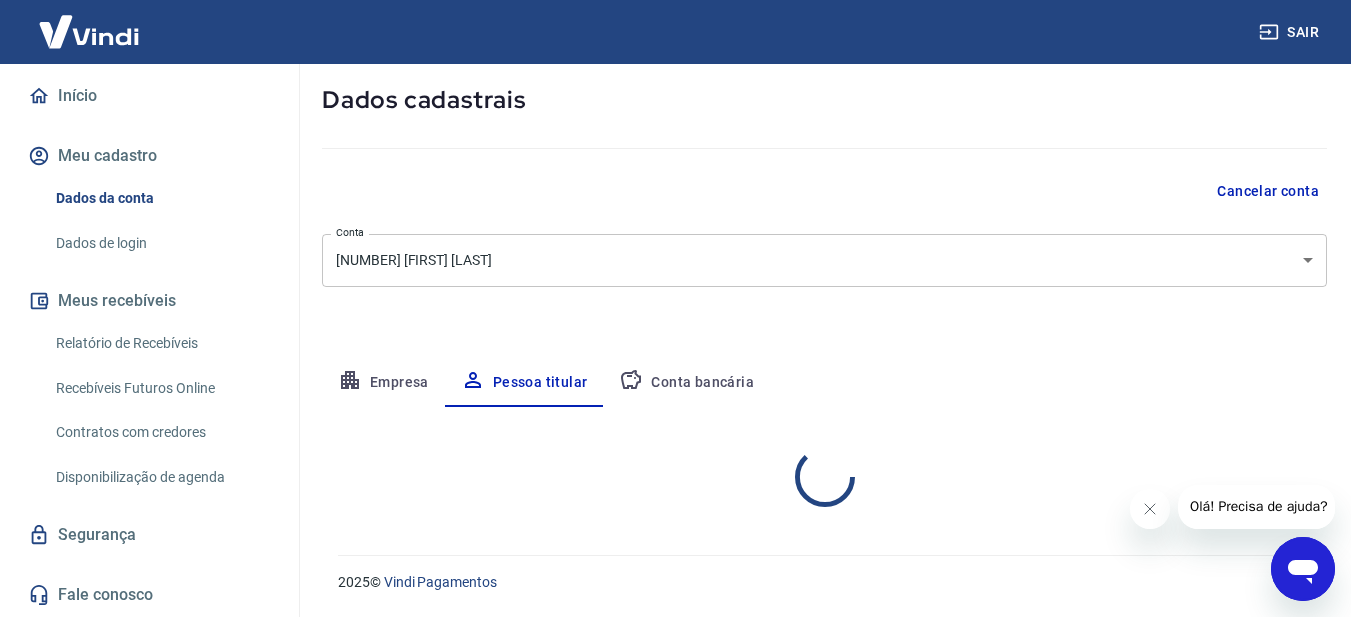 scroll, scrollTop: 117, scrollLeft: 0, axis: vertical 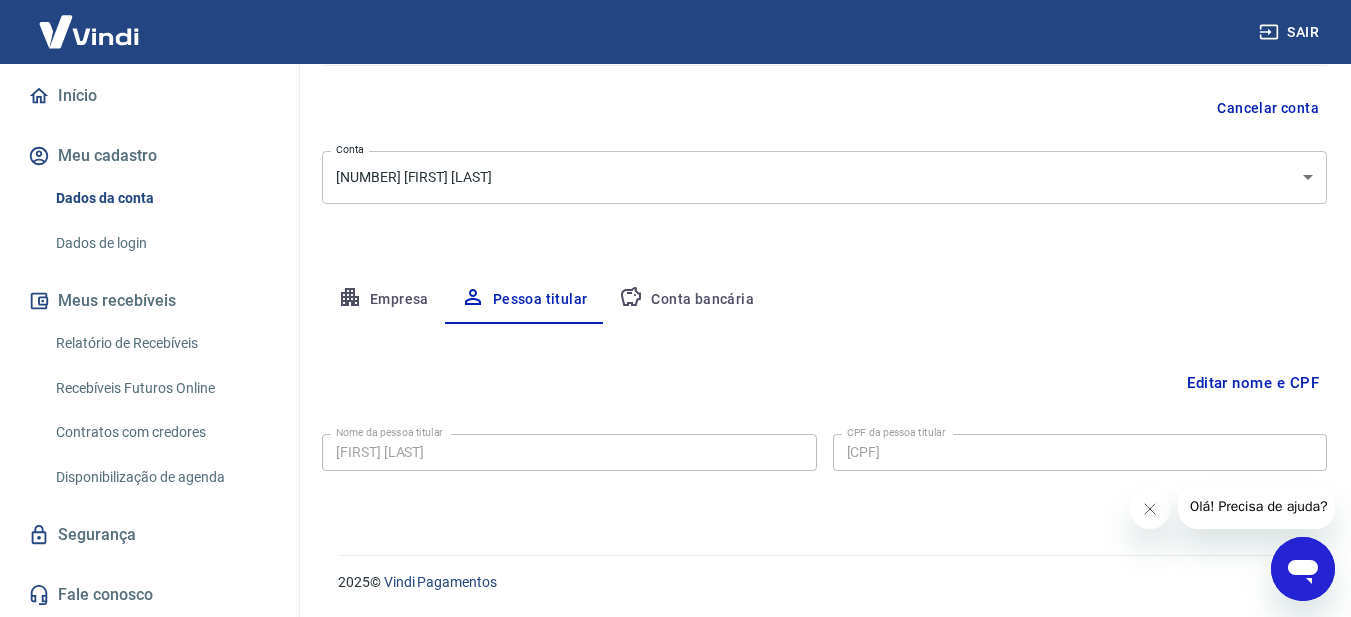 click on "Meu cadastro / Dados cadastrais Dados cadastrais Cancelar conta Conta [NUMBER] [FIRST] [LAST] [object Object] Conta Empresa Pessoa titular Conta bancária Editar nome e CPF Nome da pessoa titular [FIRST] [LAST] Nome da pessoa titular CPF da pessoa titular [CPF] CPF da pessoa titular Atenção! Seus recebimentos podem ficar temporariamente bloqueados se o nome e/ou CPF da pessoa titular forem alterados. Isso ocorre devido a uma rápida validação automática que fazemos do novo nome e/ou CPF informado como medida de segurança para  garantir a autenticidade da pessoa titular da conta e seu vínculo com a empresa. Em alguns casos, poderá ser solicitado que você envie um documento para comprovação.
Após o novo nome e/ou CPF ser validado, os recebimentos serão desbloqueados e a conta poderá continuar operando normalmente na Vindi. Salvar Cancelar" at bounding box center [824, 206] 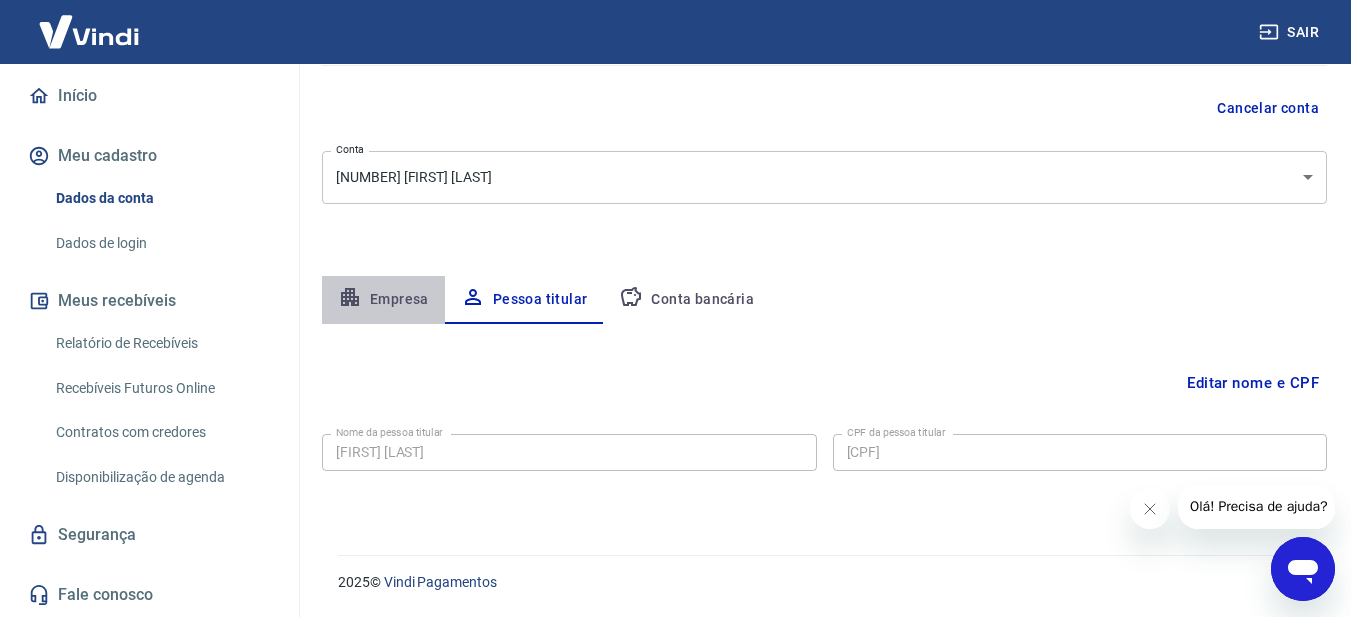 click on "Empresa" at bounding box center (383, 300) 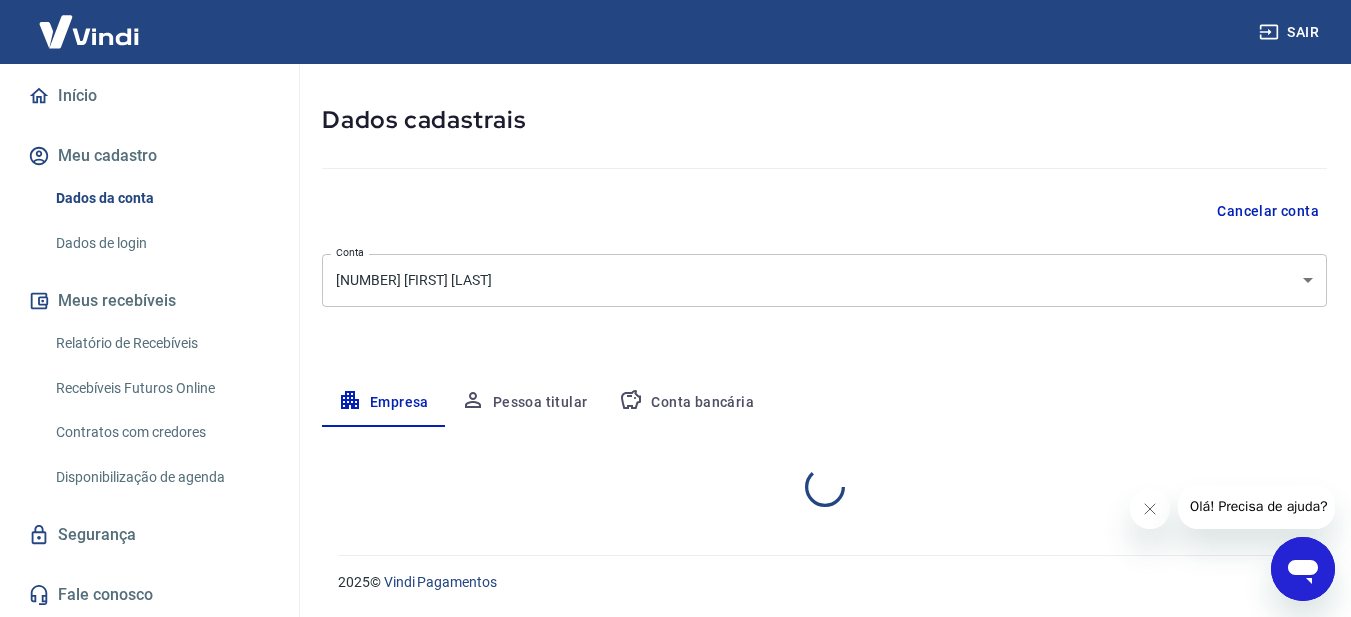 select on "SP" 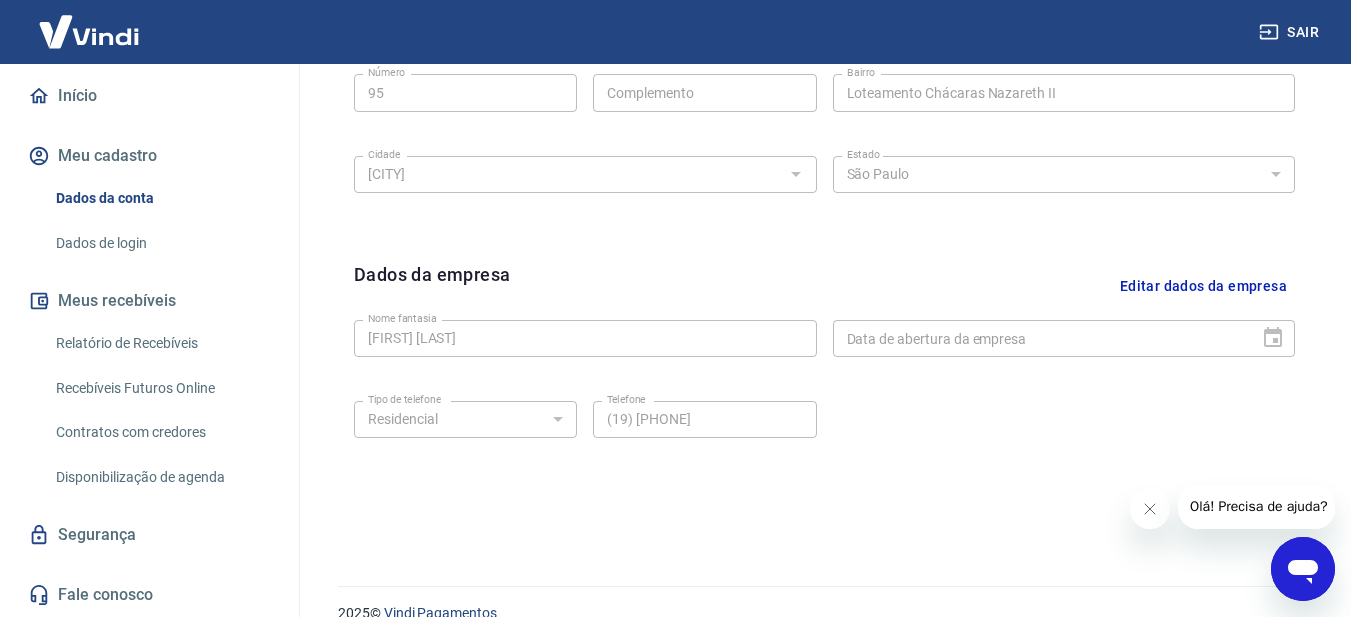 scroll, scrollTop: 825, scrollLeft: 0, axis: vertical 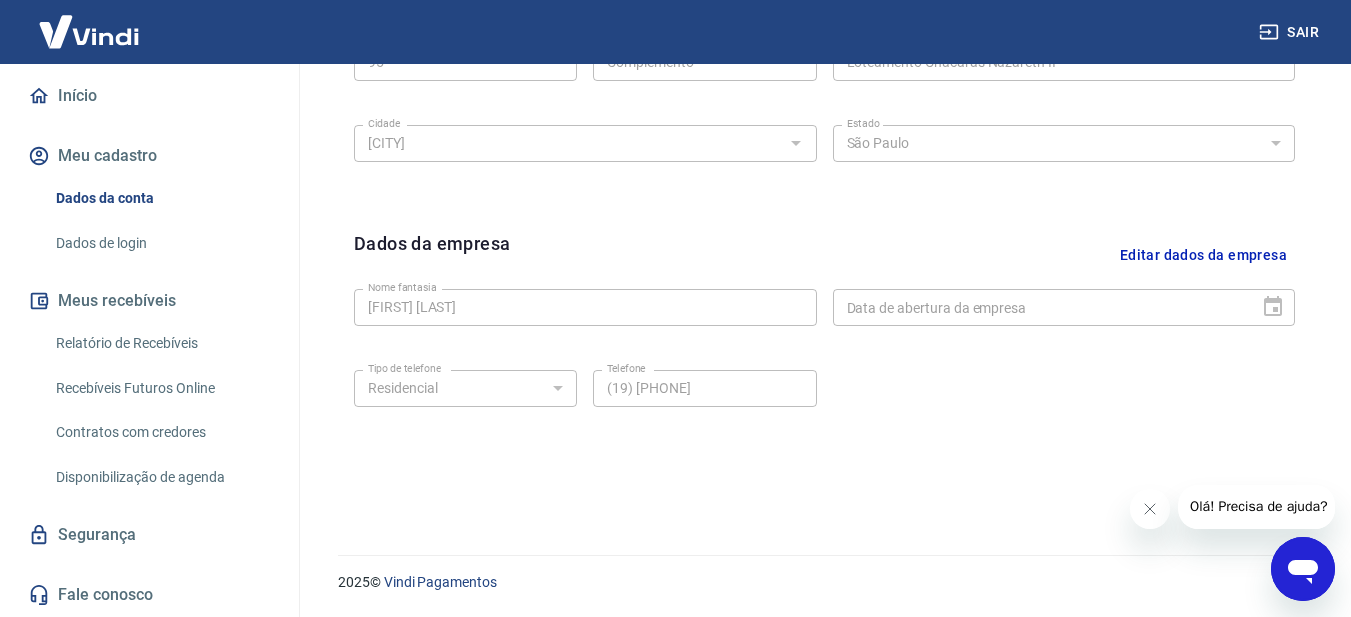 click on "Editar dados da empresa" at bounding box center (1203, 255) 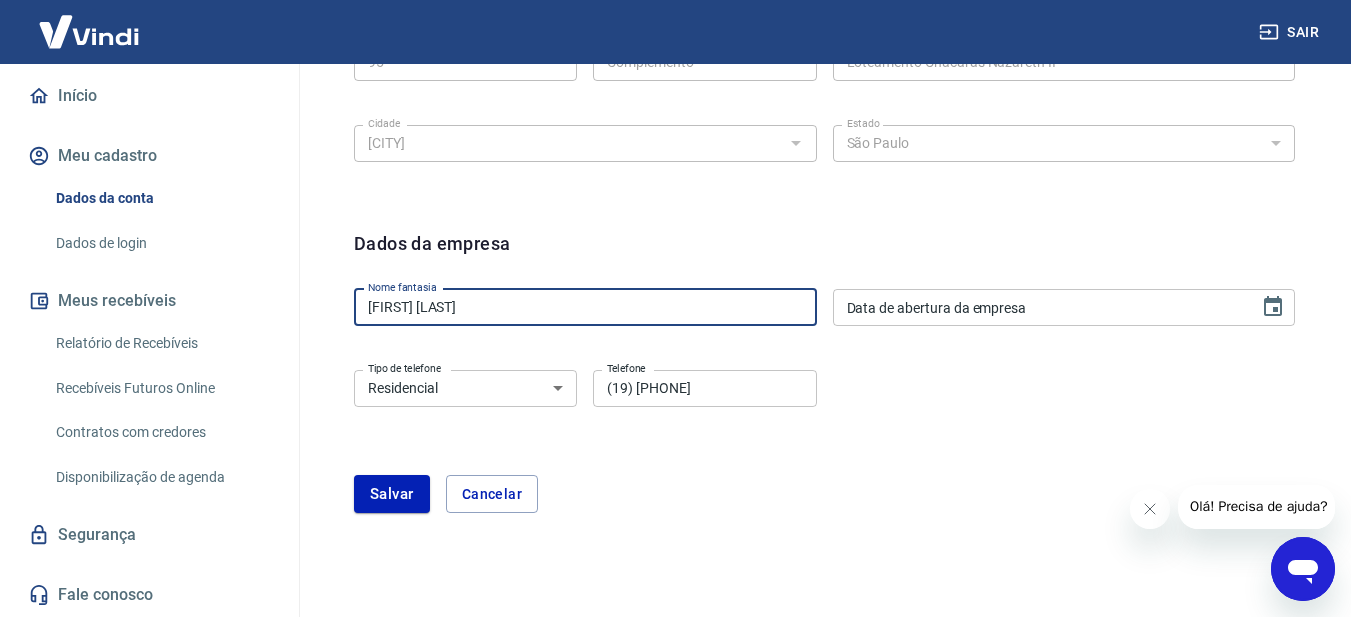drag, startPoint x: 552, startPoint y: 310, endPoint x: 287, endPoint y: 322, distance: 265.27155 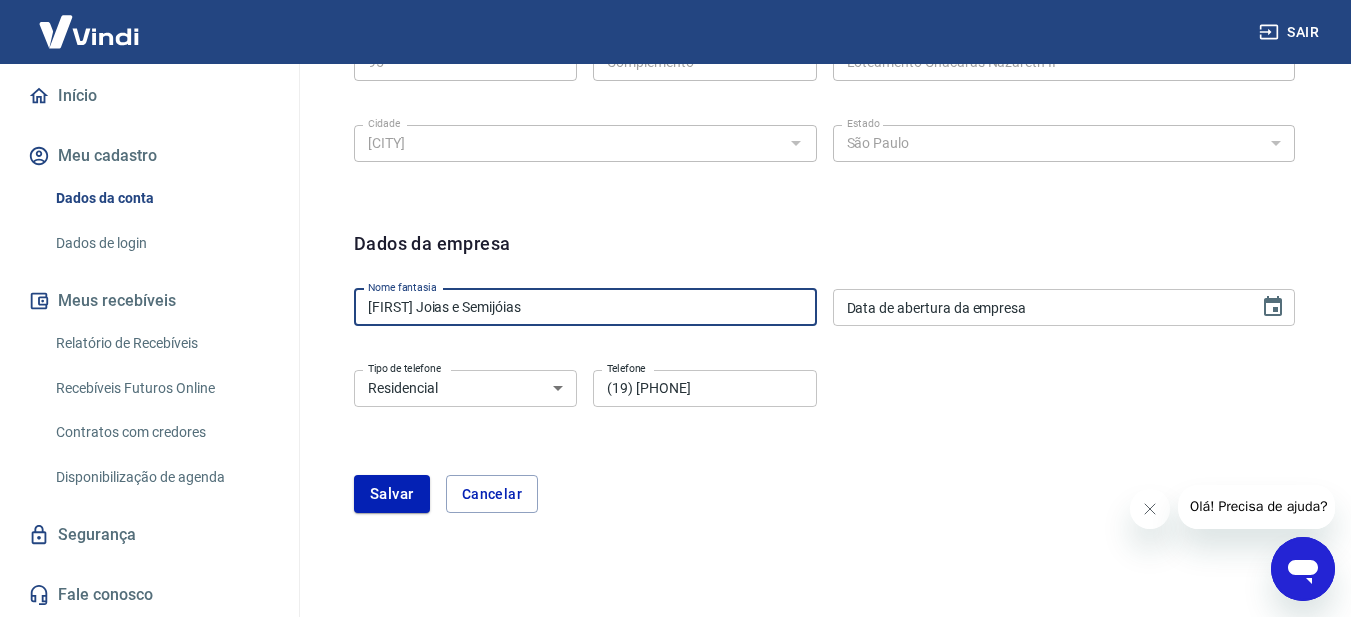 type on "[FIRST] Joias e Semijóias" 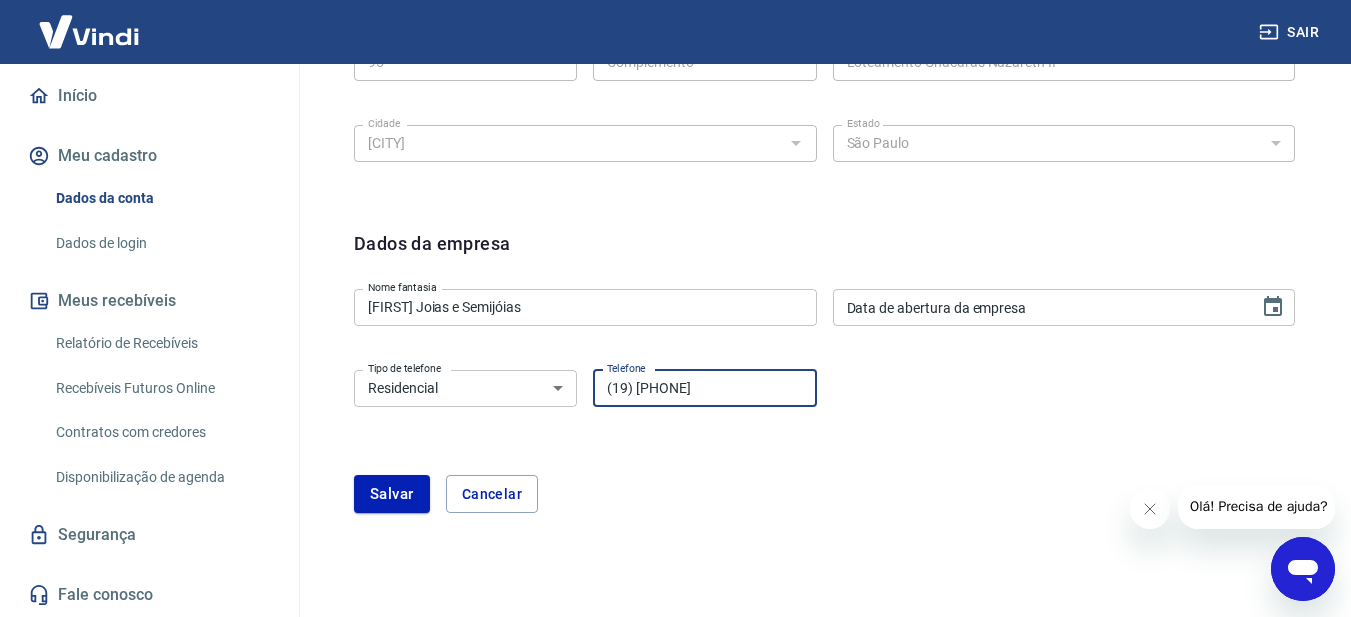 drag, startPoint x: 720, startPoint y: 393, endPoint x: 606, endPoint y: 393, distance: 114 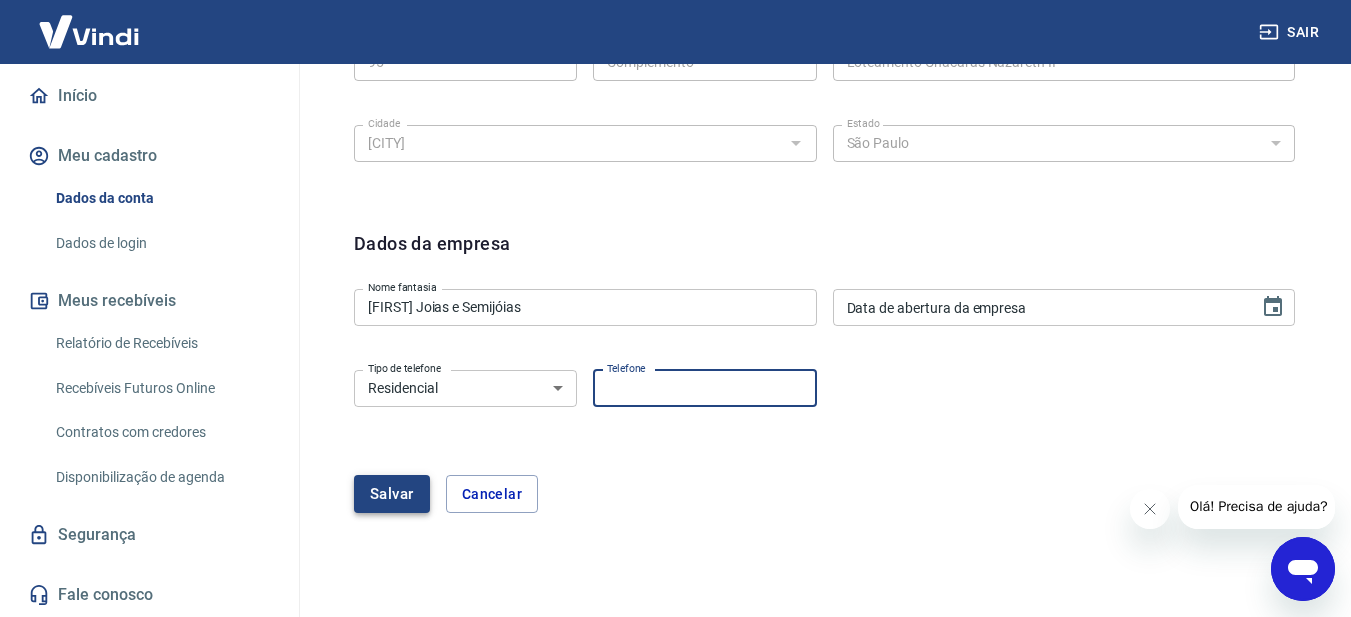 type 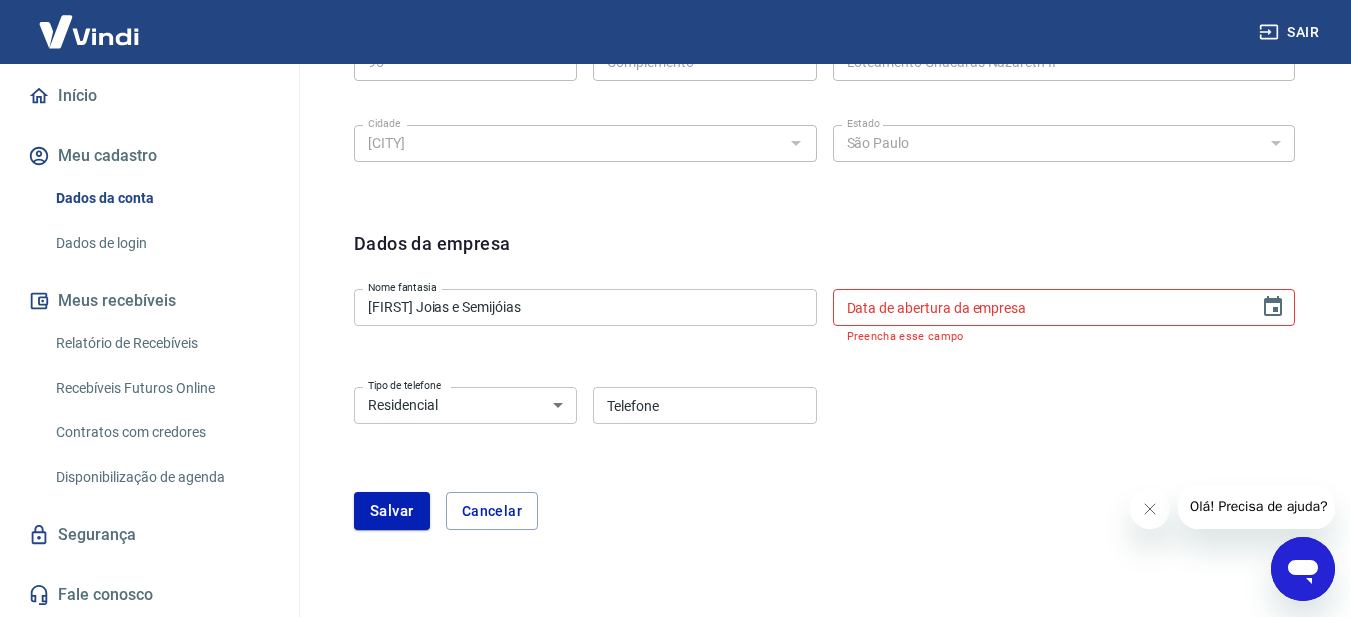 click on "Data de abertura da empresa" at bounding box center [1039, 307] 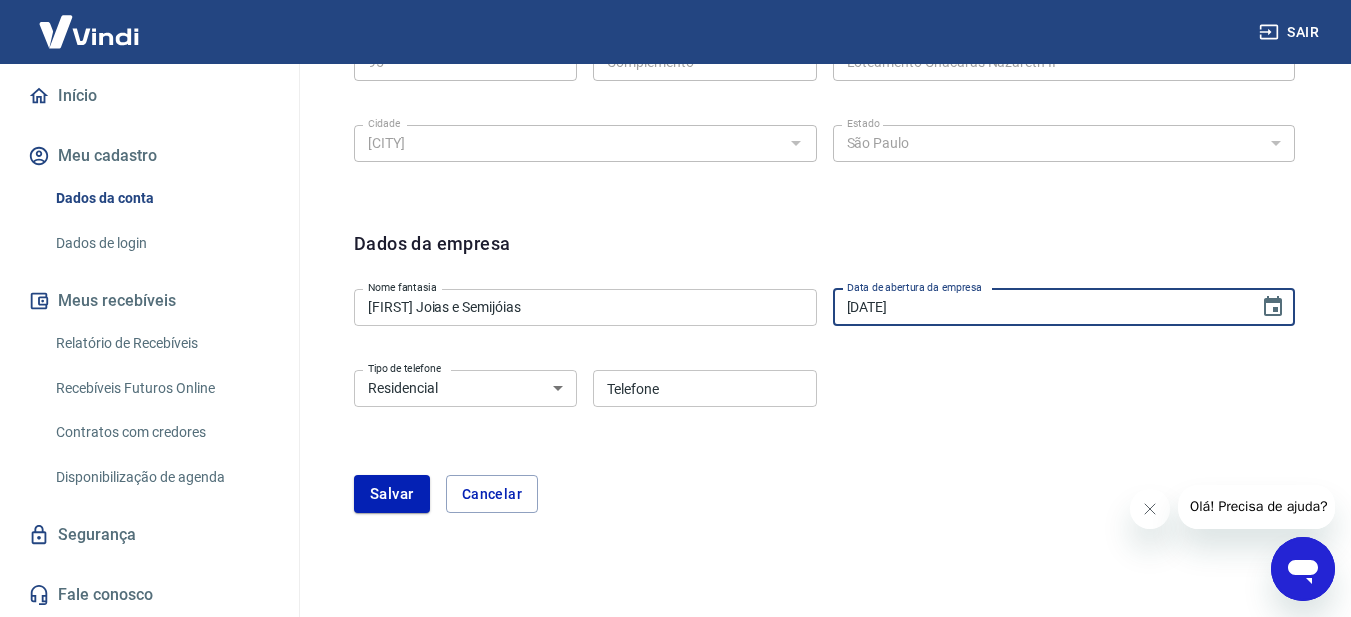 type on "[DATE]" 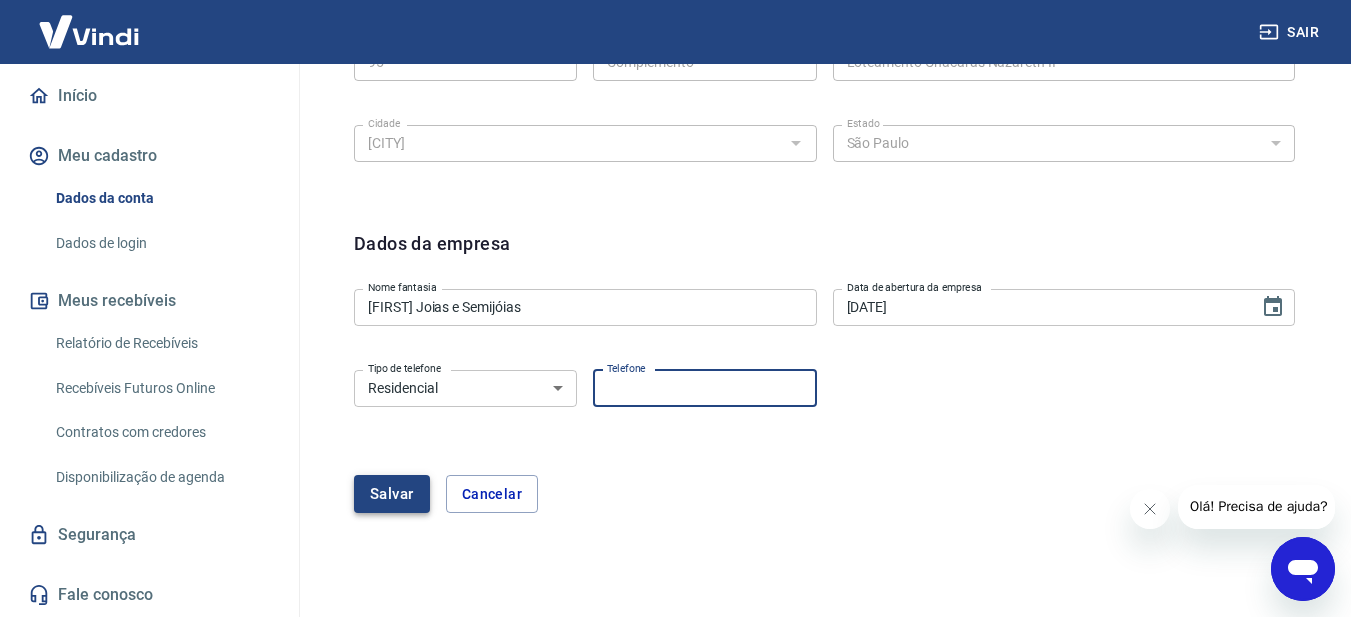 click on "Salvar" at bounding box center (392, 494) 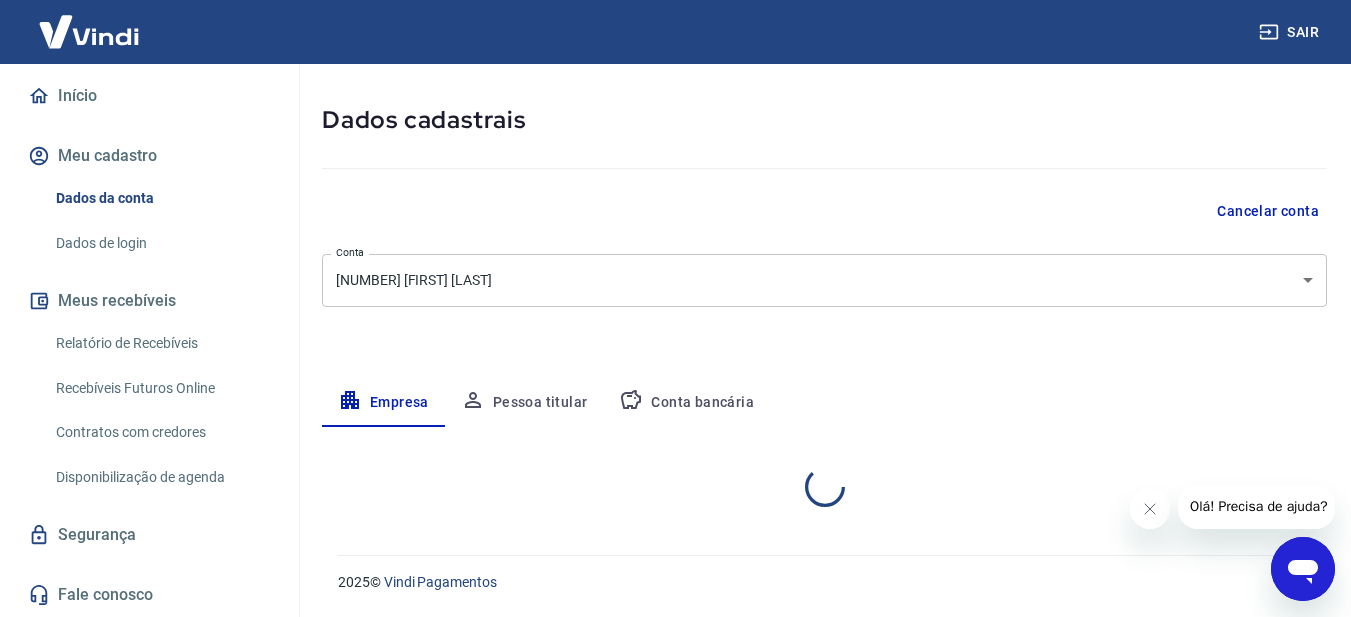 select on "SP" 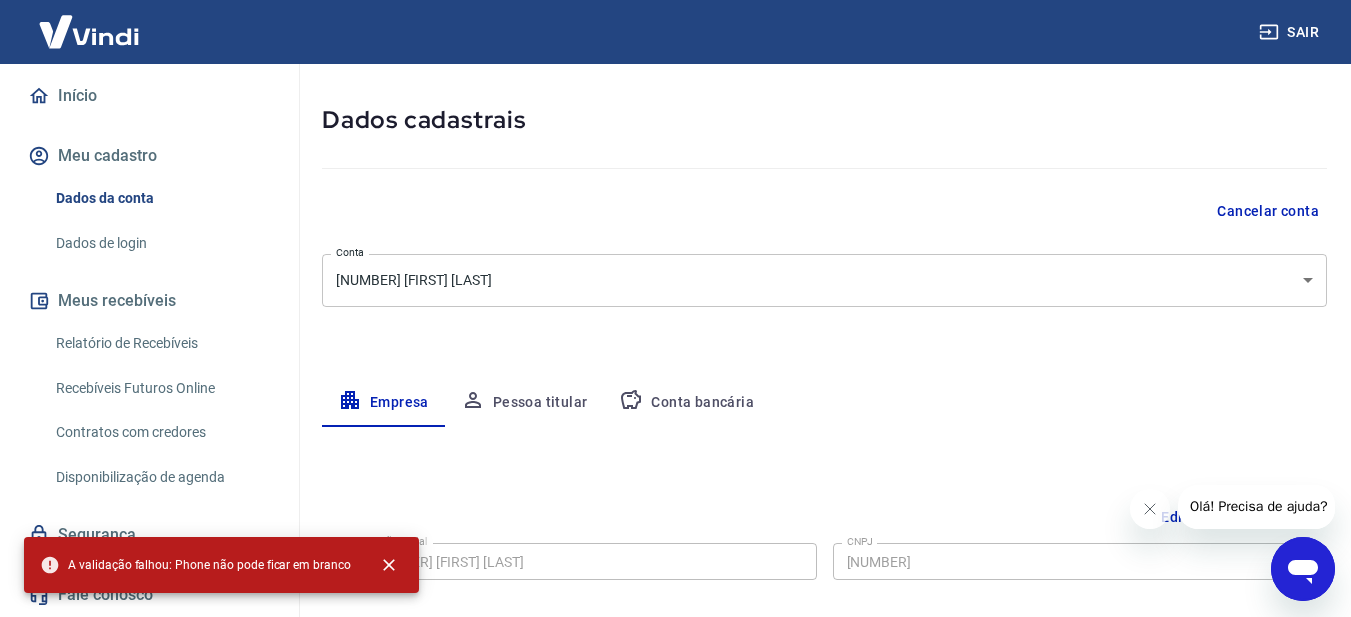 scroll, scrollTop: 349, scrollLeft: 0, axis: vertical 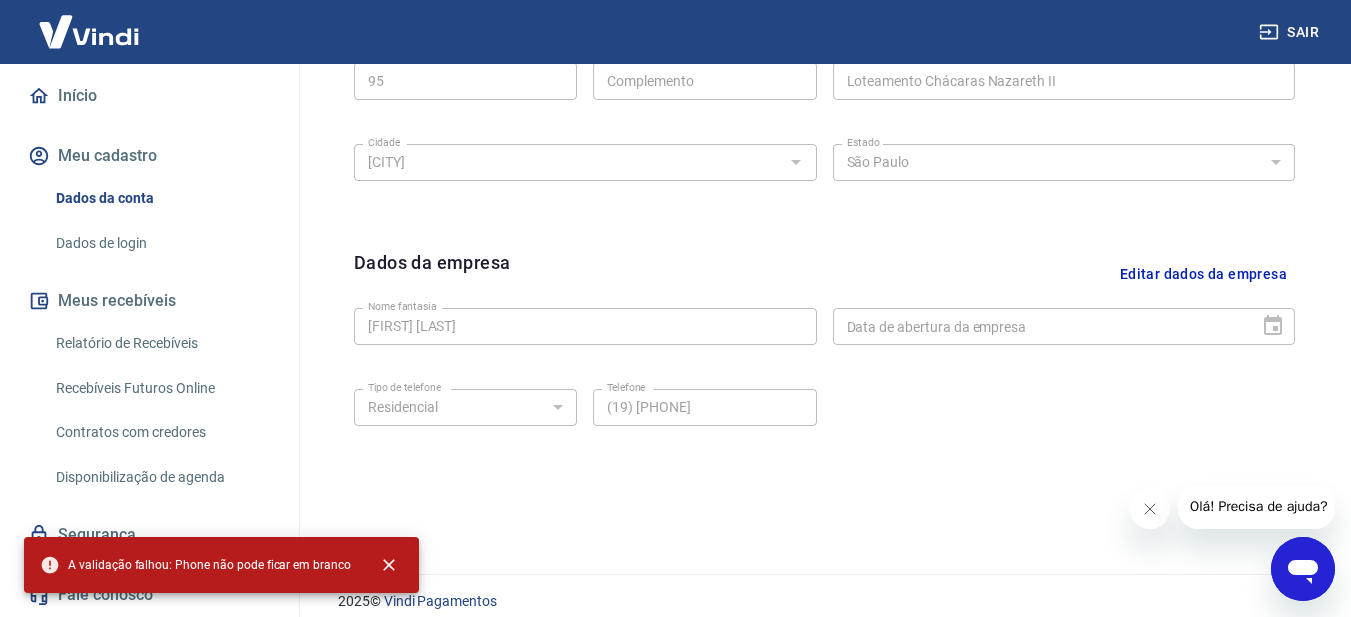 click on "Editar dados da empresa" at bounding box center [1203, 274] 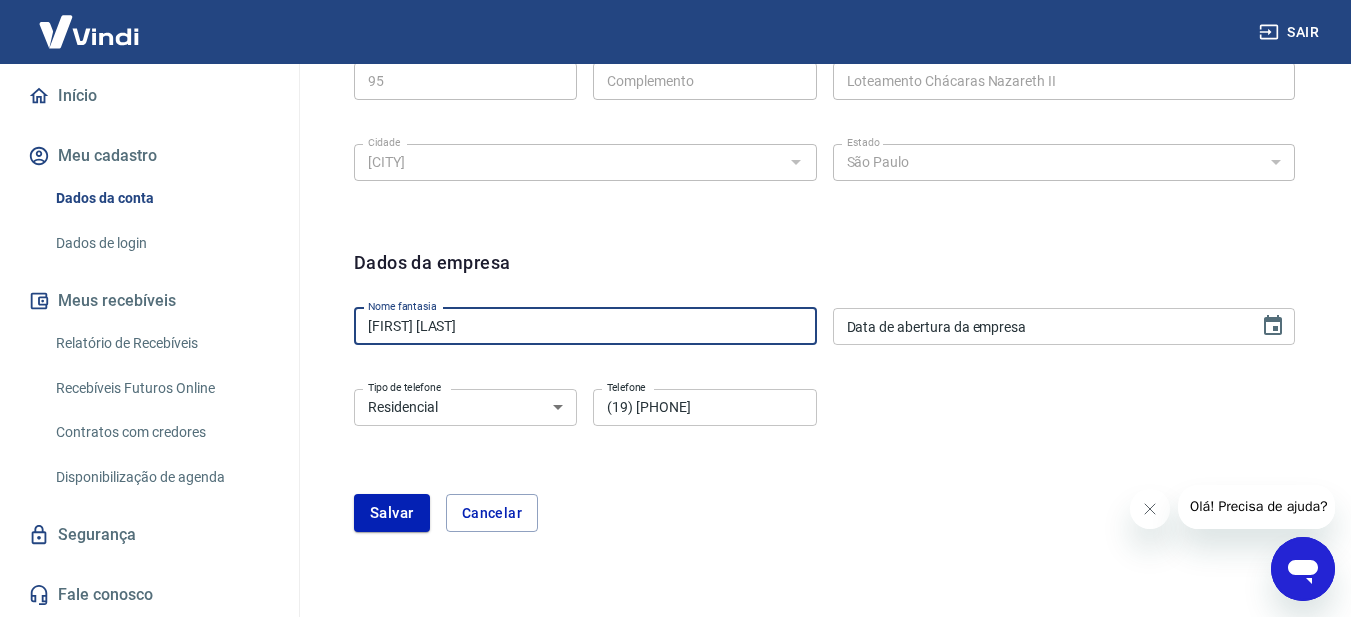 drag, startPoint x: 637, startPoint y: 328, endPoint x: 313, endPoint y: 337, distance: 324.12497 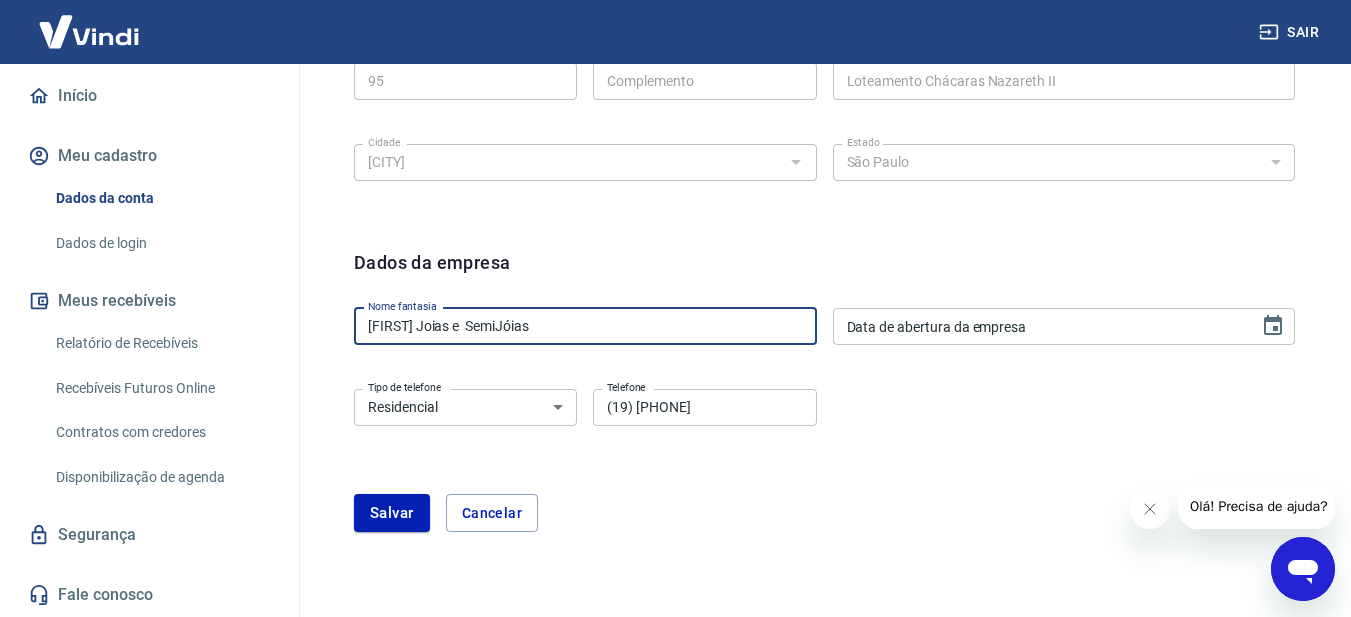 type on "[FIRST] Joias e  SemiJóias" 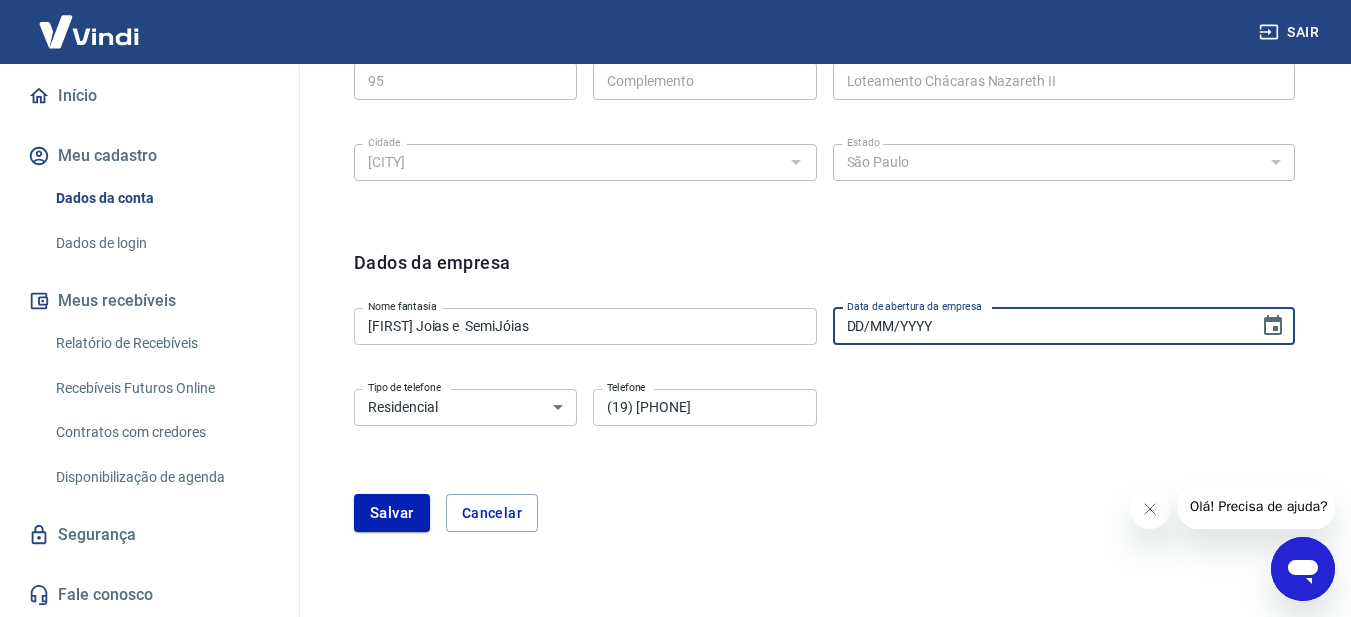 click on "DD/MM/YYYY" at bounding box center [1039, 326] 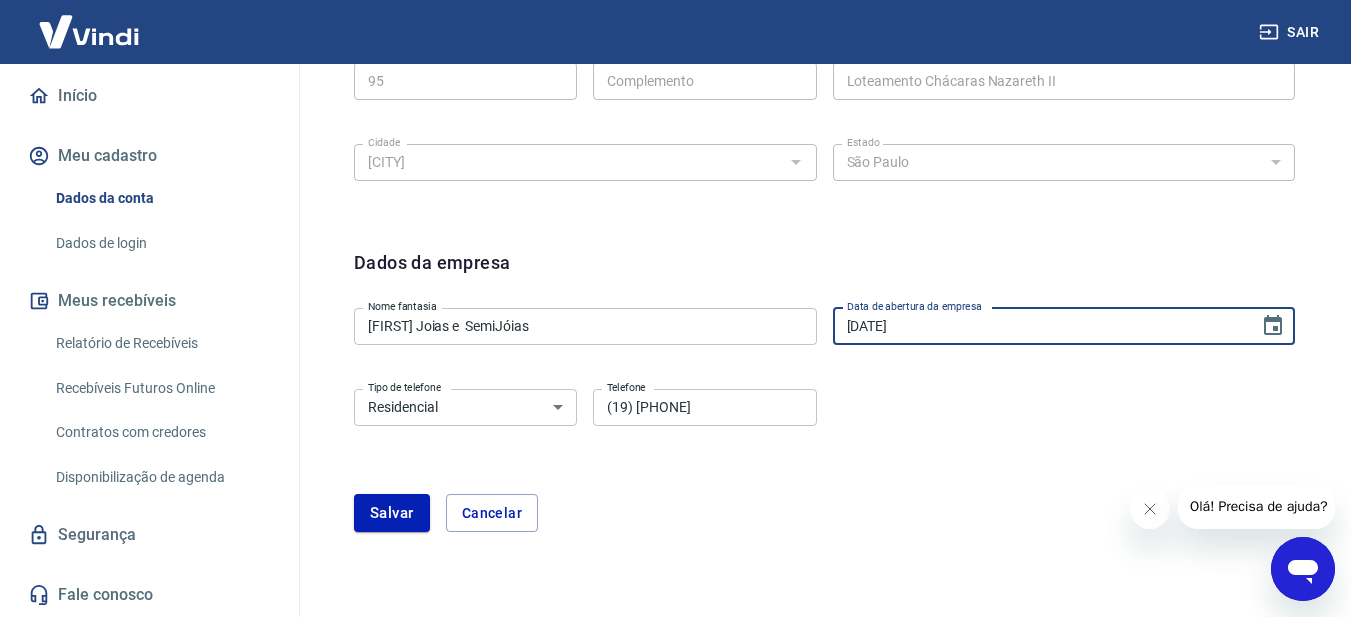 type on "[DATE]" 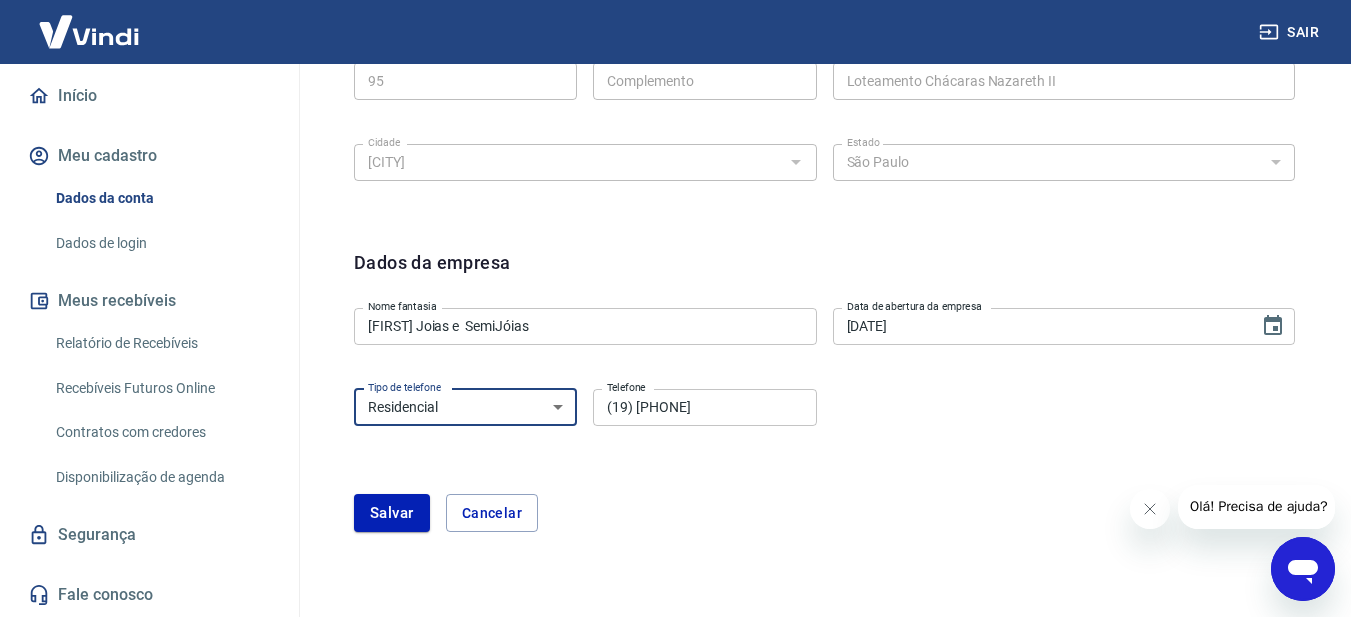 select on "business" 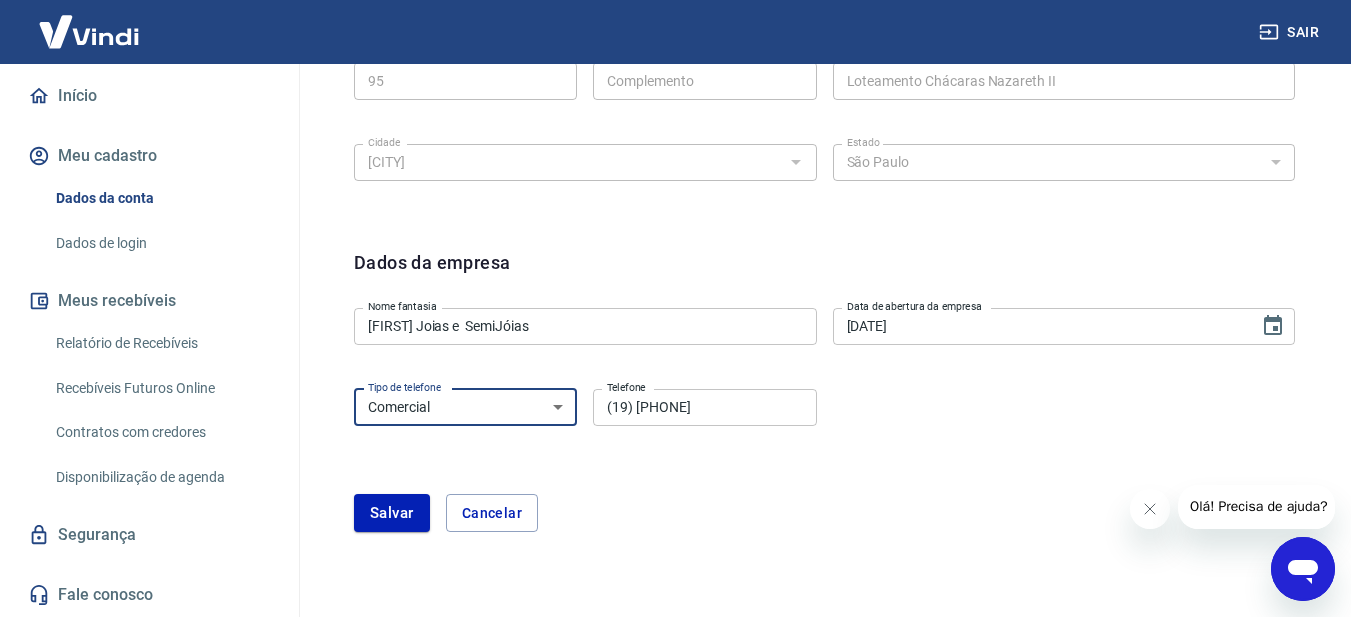 click on "Residencial Comercial" at bounding box center [465, 407] 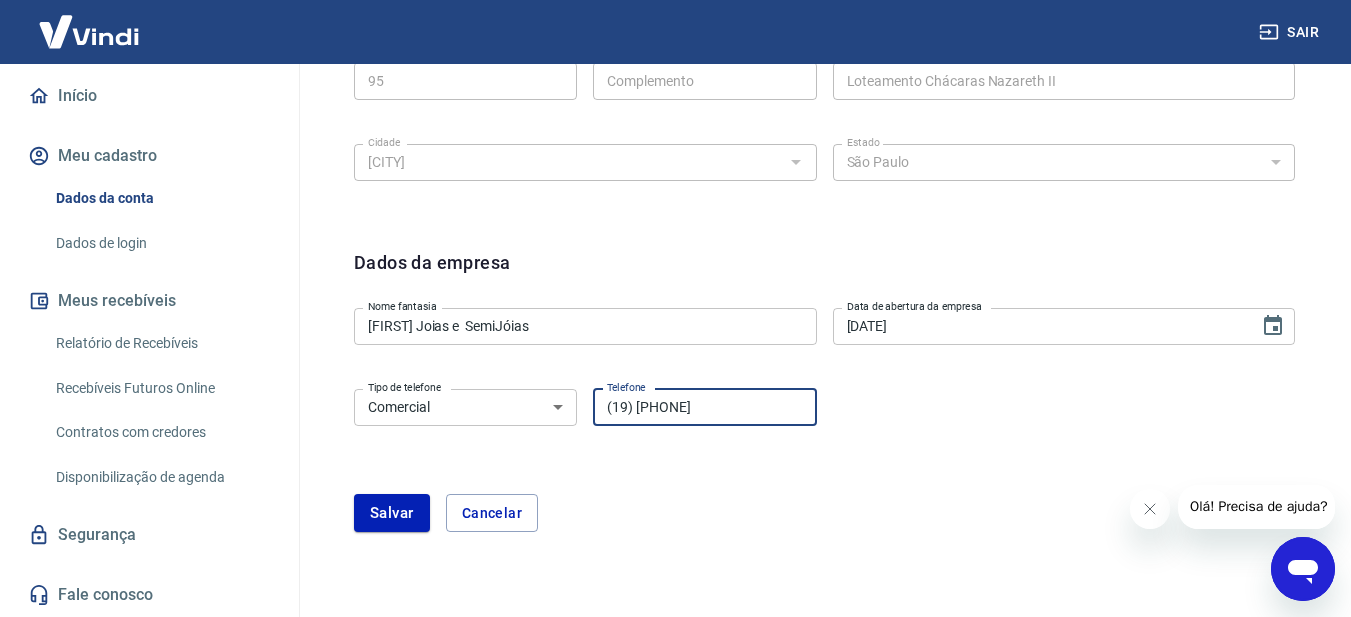 drag, startPoint x: 733, startPoint y: 414, endPoint x: 593, endPoint y: 414, distance: 140 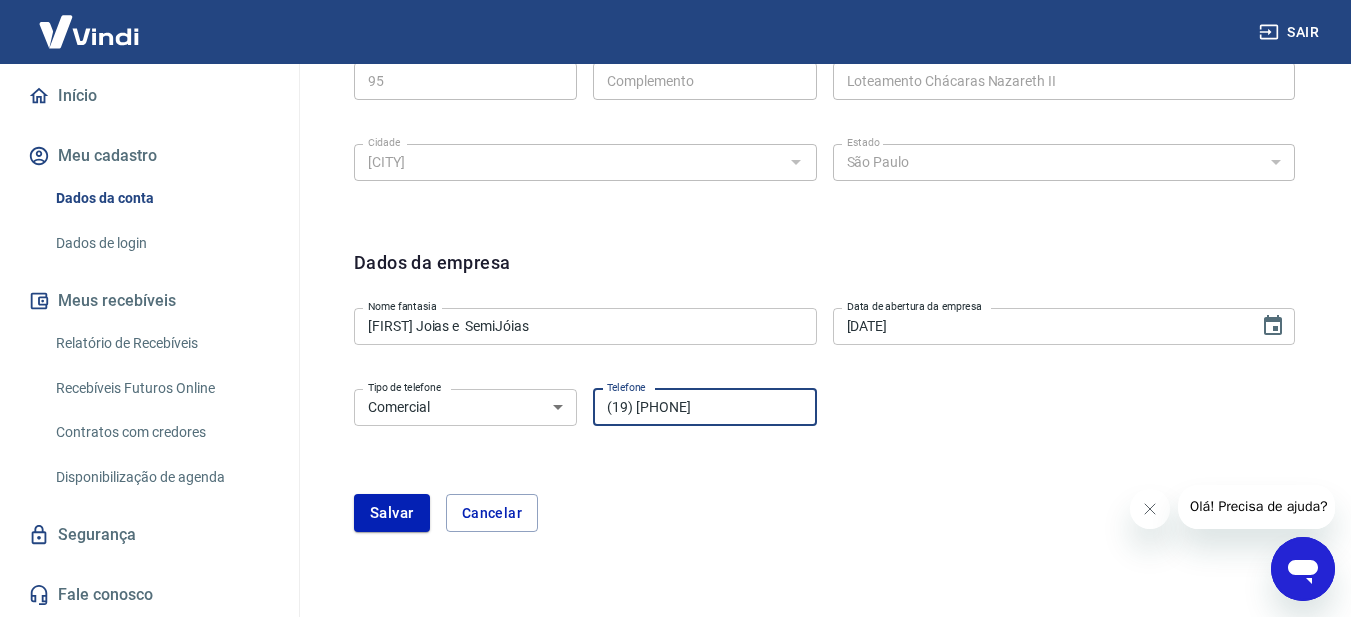type on "(19) [PHONE]" 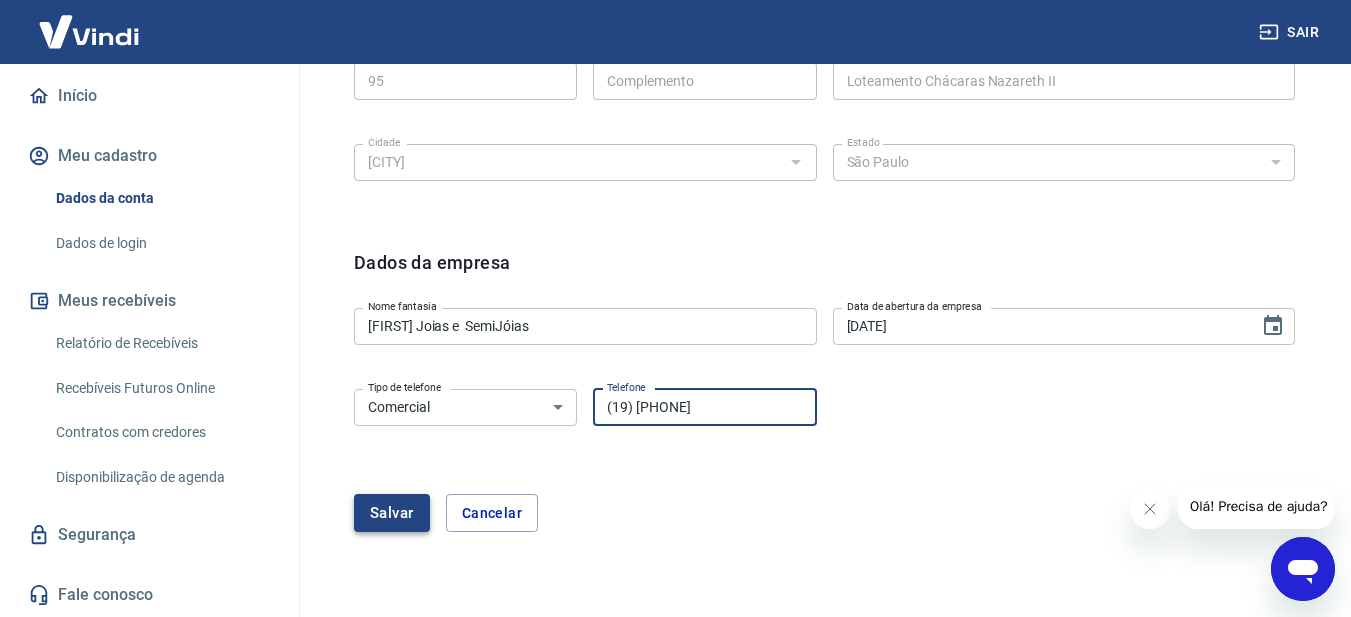 click on "Salvar" at bounding box center (392, 513) 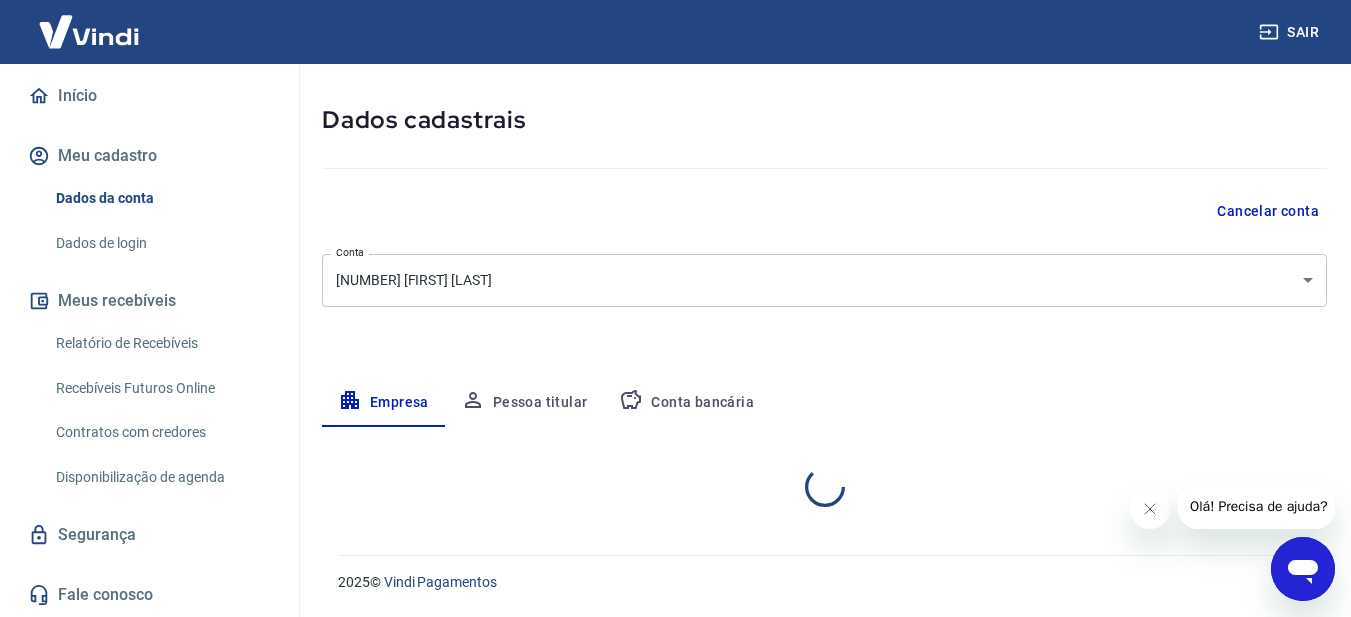 select on "SP" 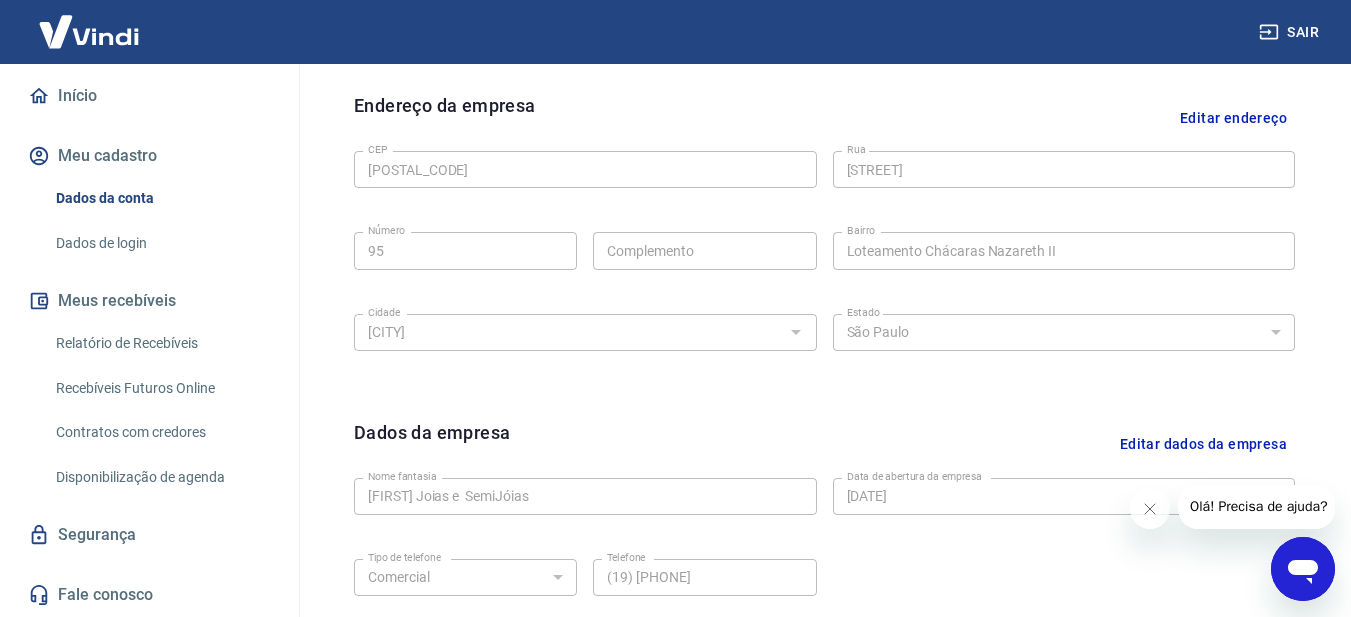 scroll, scrollTop: 825, scrollLeft: 0, axis: vertical 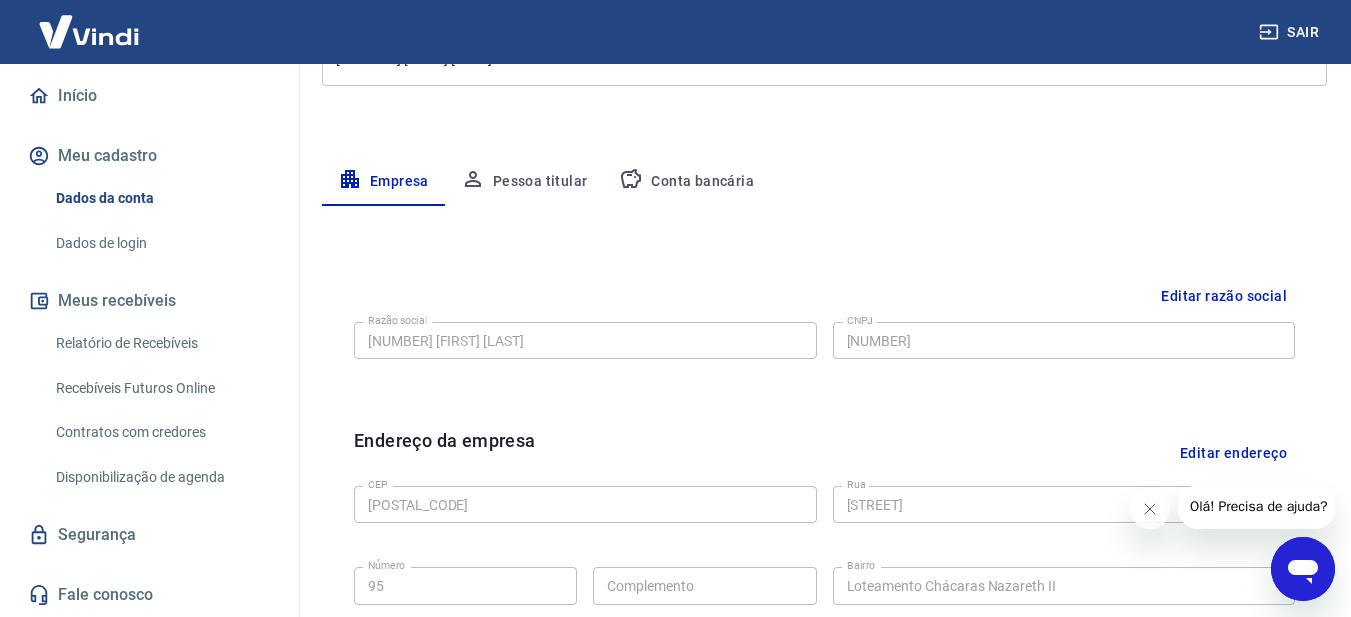 click on "Pessoa titular" at bounding box center [524, 182] 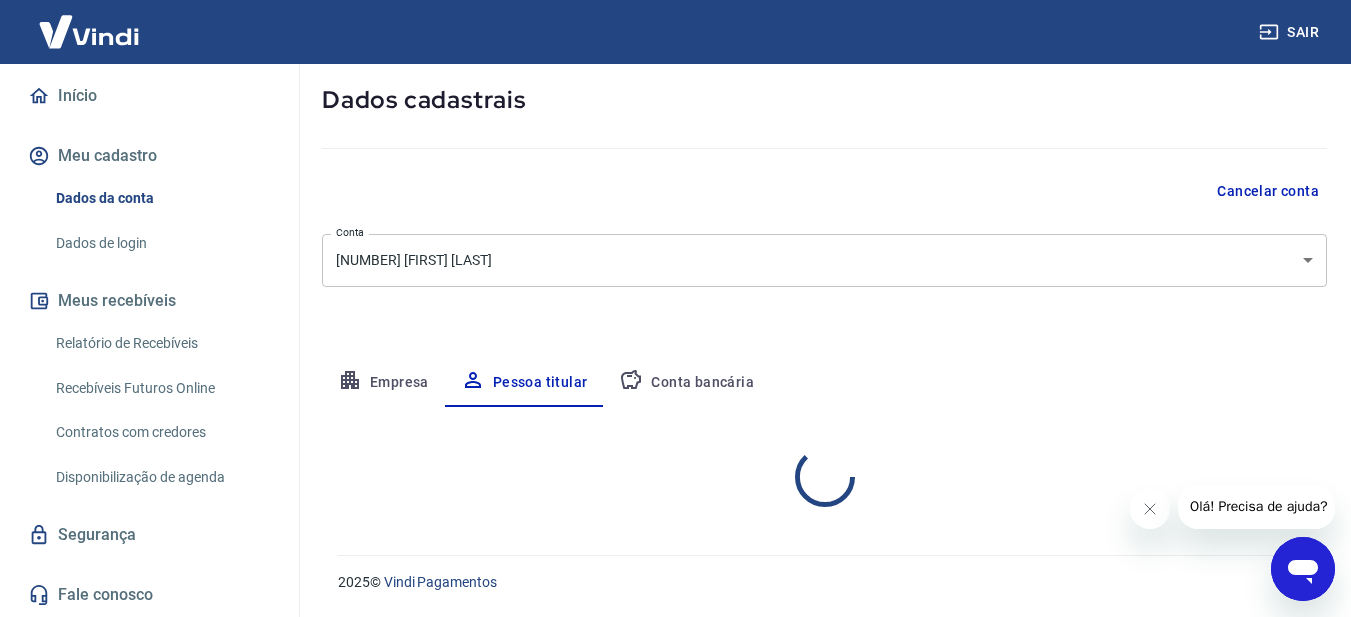 scroll, scrollTop: 183, scrollLeft: 0, axis: vertical 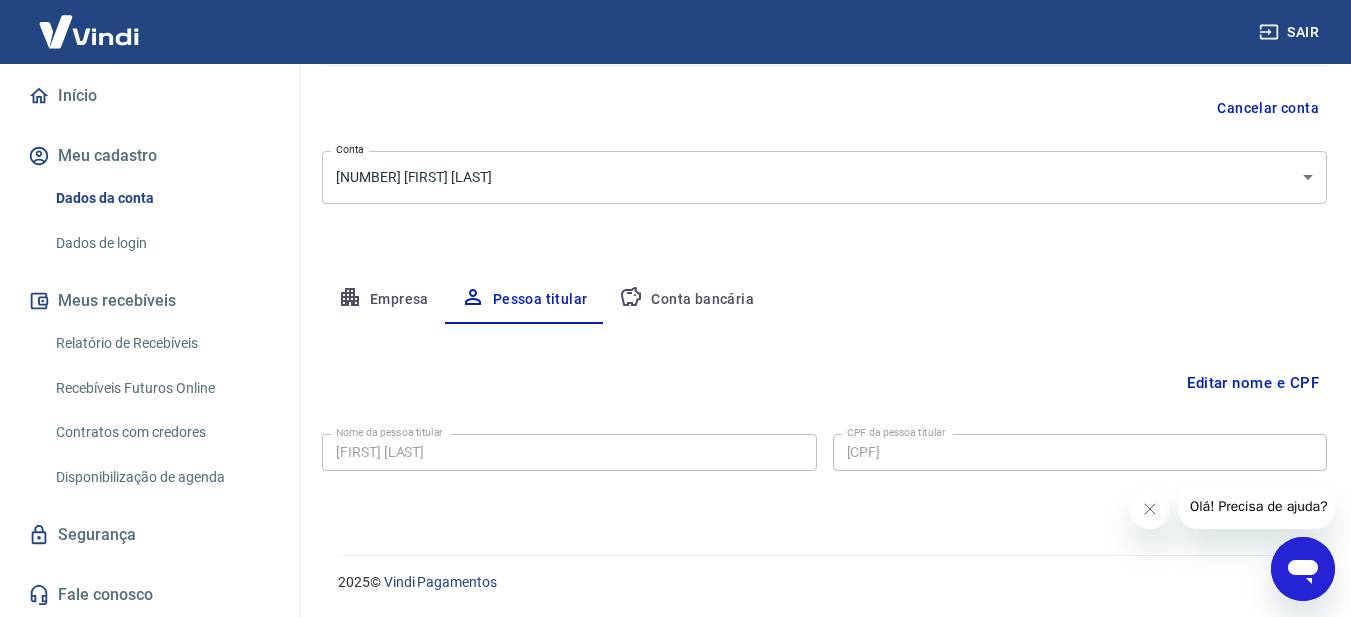 click on "Conta bancária" at bounding box center (686, 300) 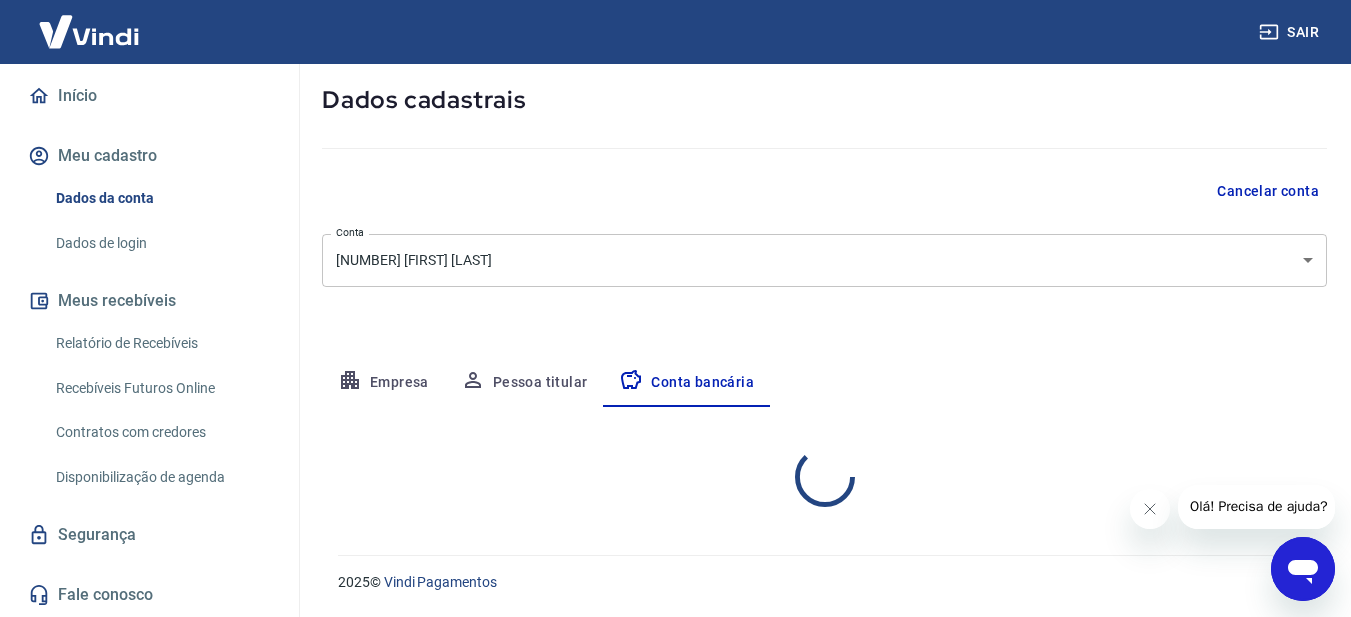 select on "1" 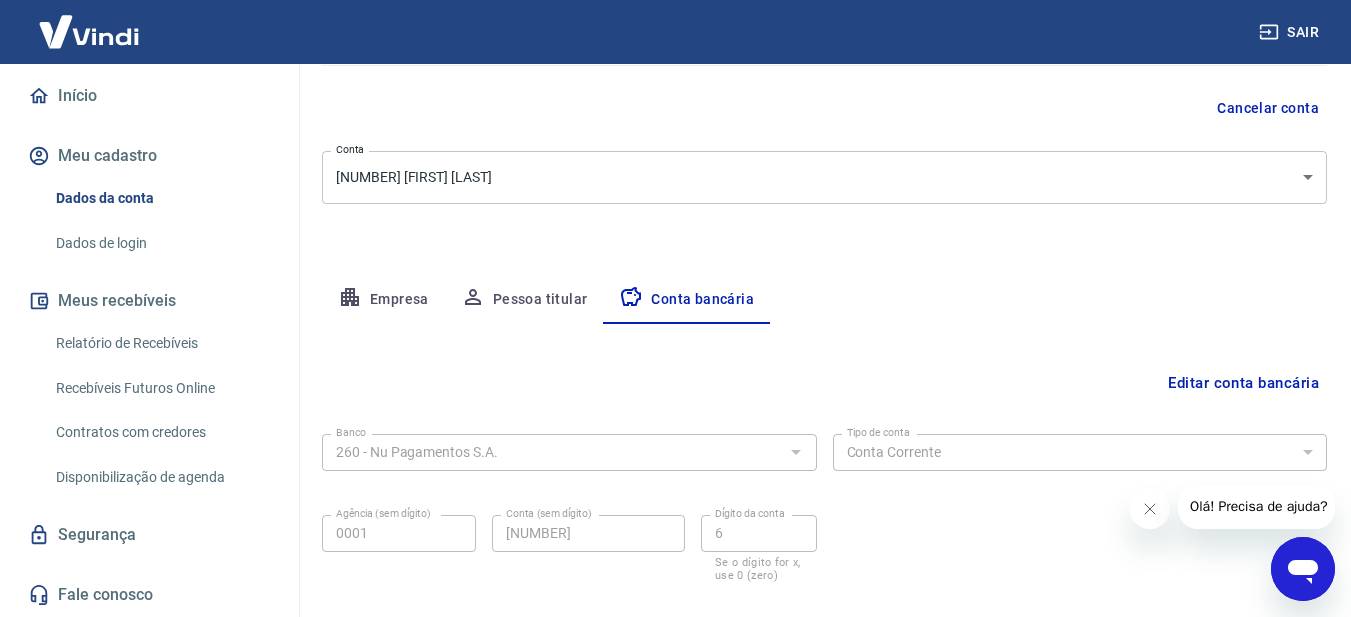 scroll, scrollTop: 294, scrollLeft: 0, axis: vertical 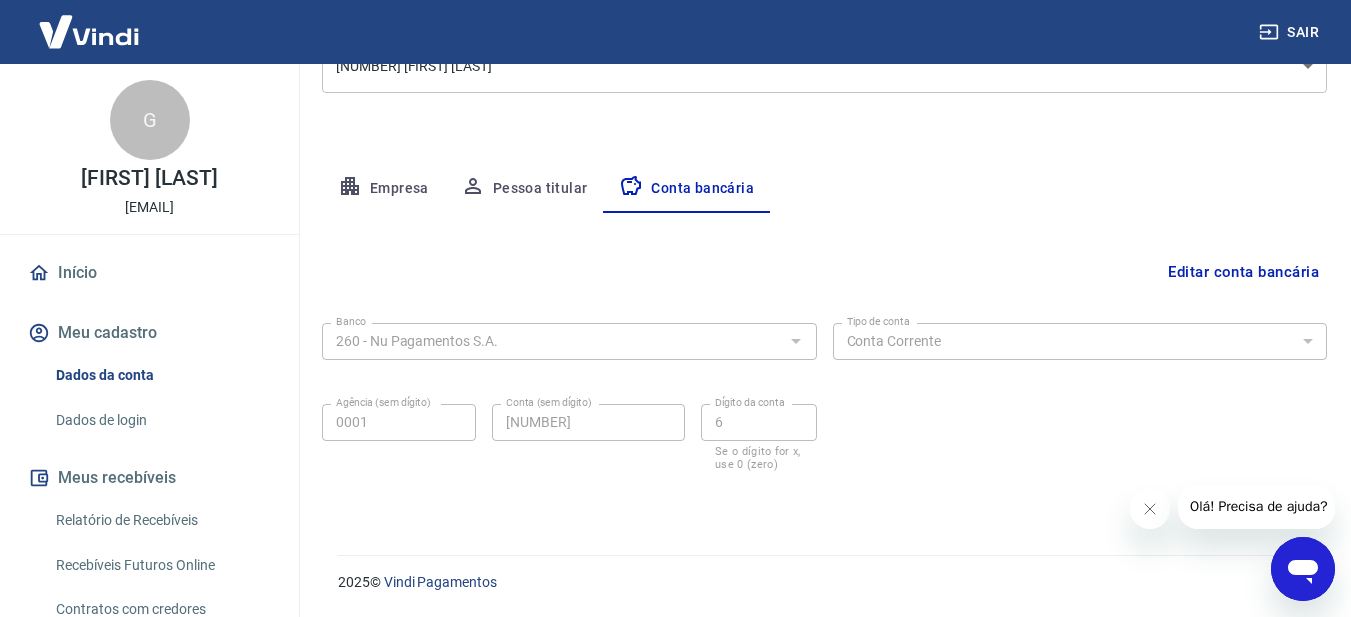 click on "Meu cadastro" at bounding box center [149, 333] 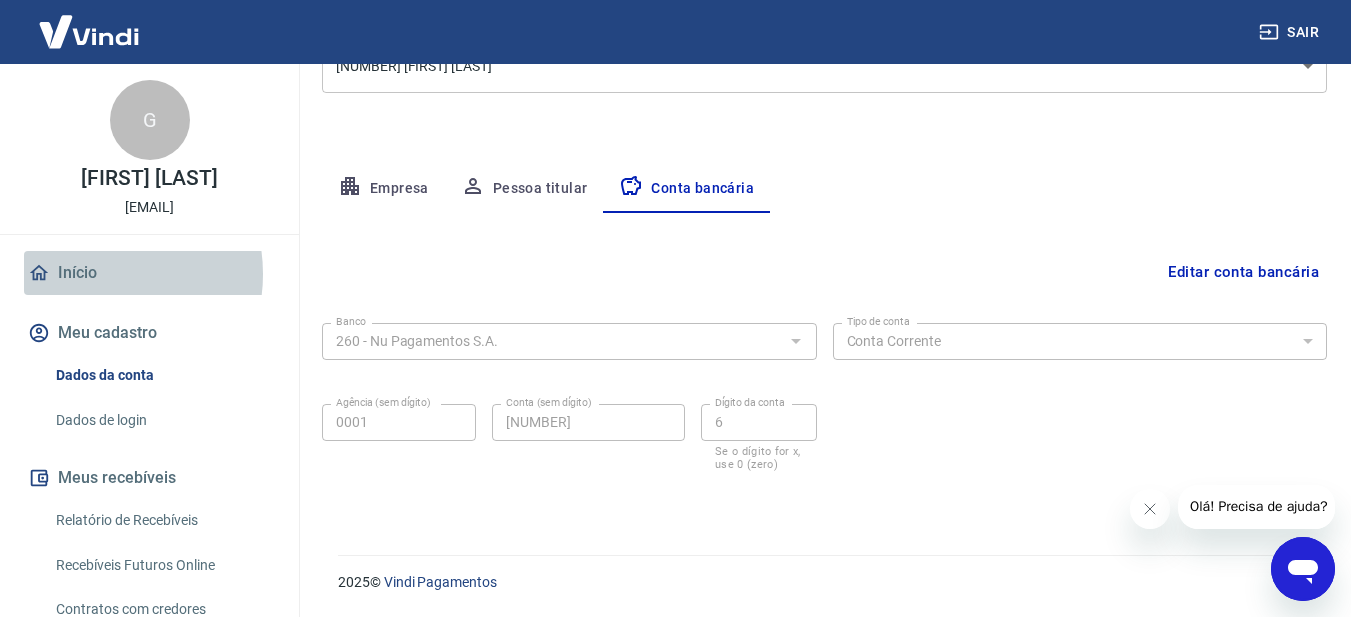 click on "Início" at bounding box center (149, 273) 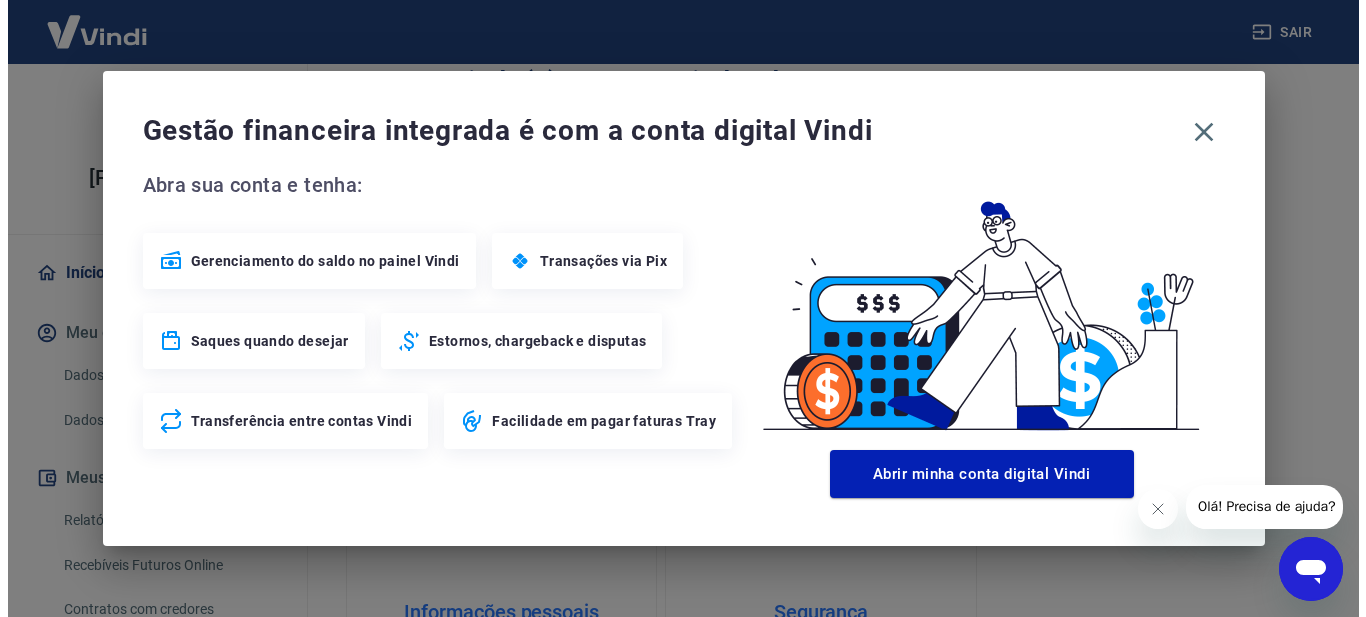 scroll, scrollTop: 1231, scrollLeft: 0, axis: vertical 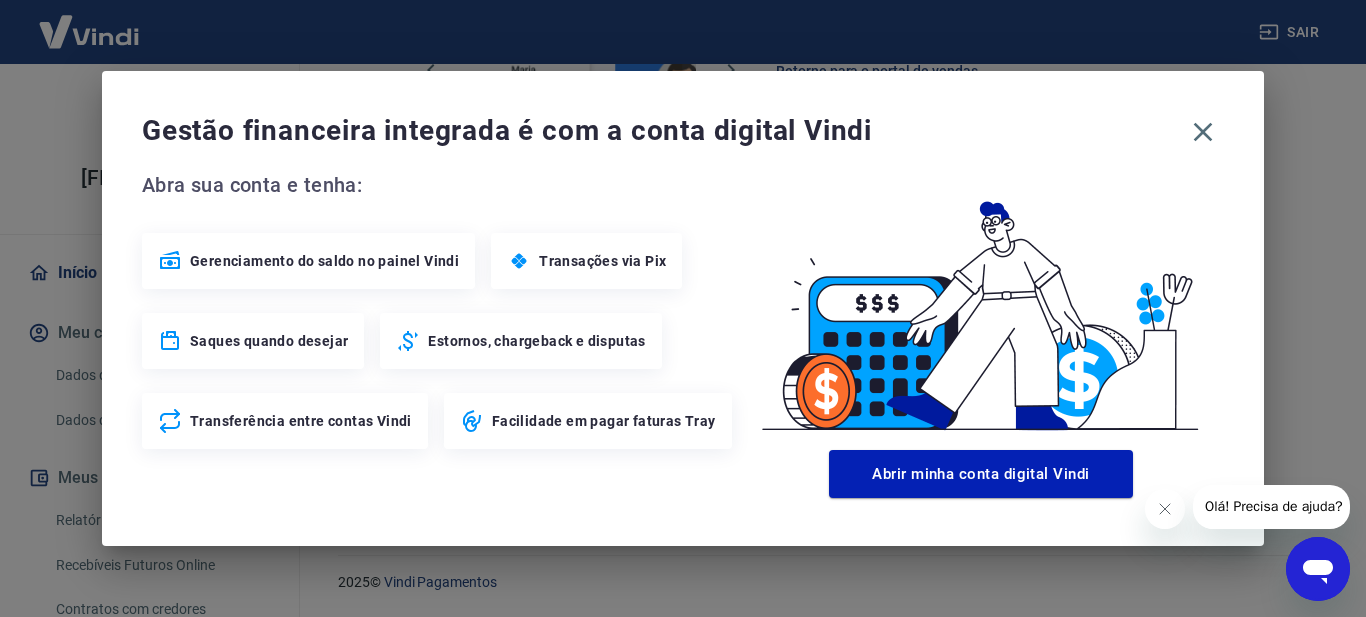 click on "Abra sua conta e tenha: Gerenciamento do saldo no painel Vindi Transações via Pix Saques quando desejar Estornos, chargeback e disputas Transferência entre contas Vindi Facilidade em pagar faturas Tray" at bounding box center (440, 309) 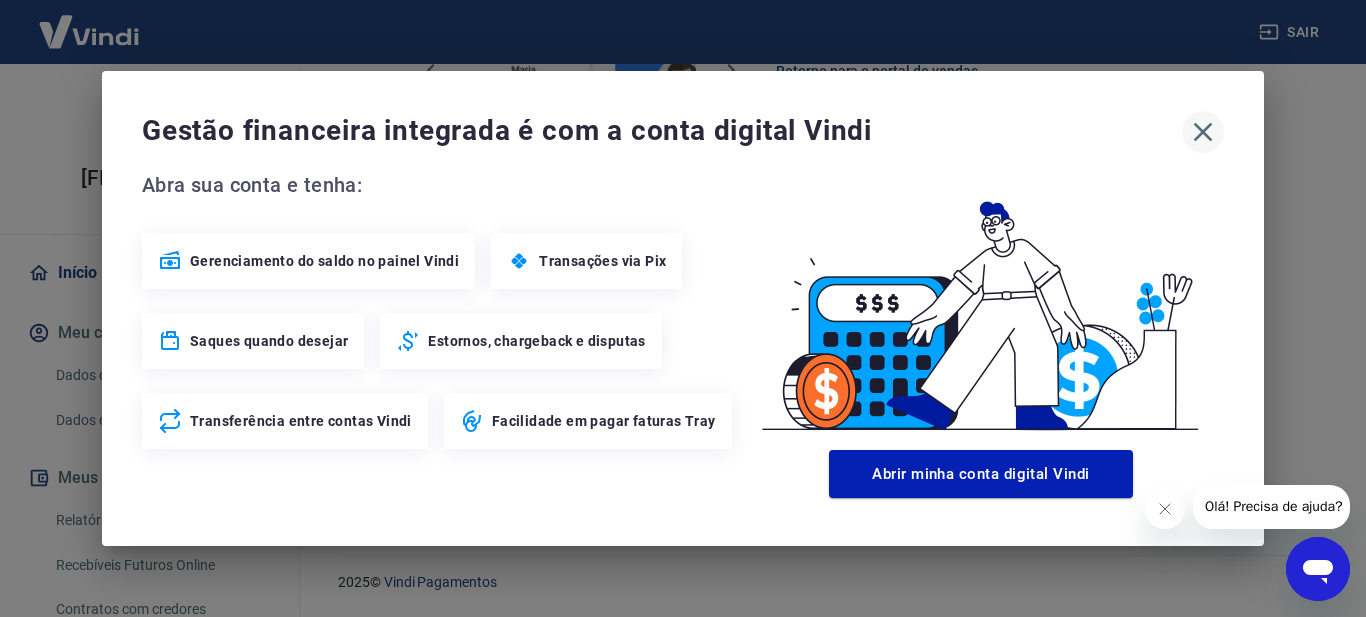 click 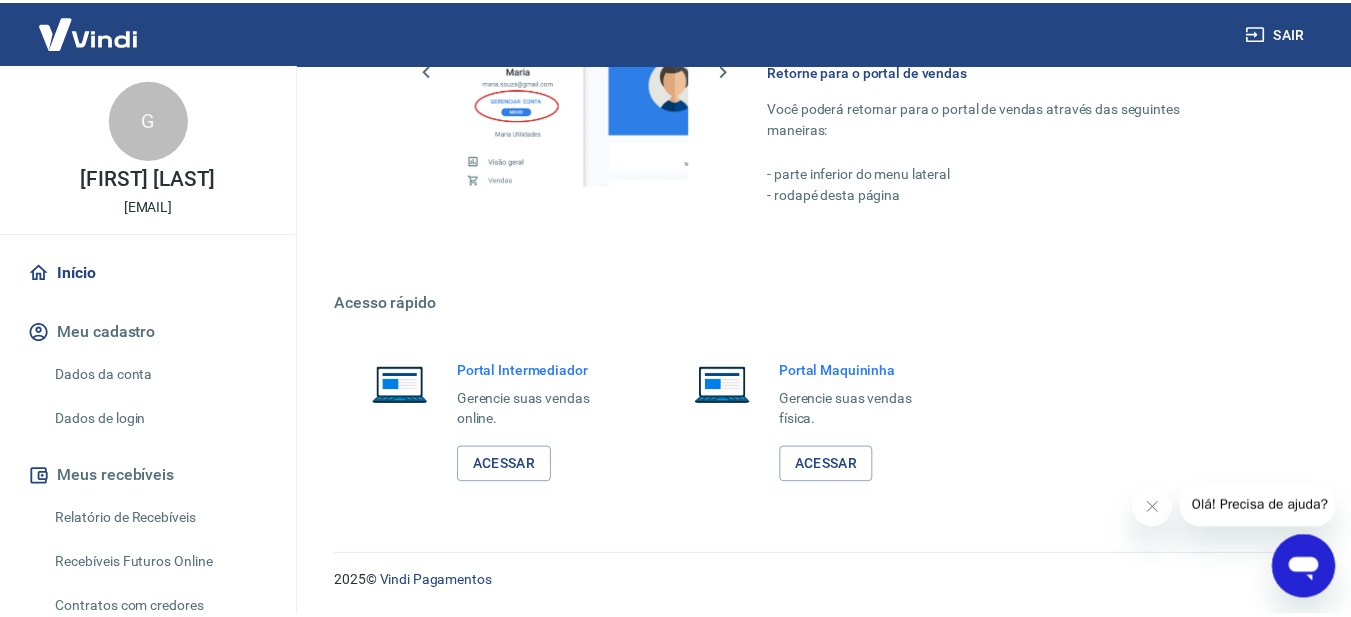 scroll, scrollTop: 1210, scrollLeft: 0, axis: vertical 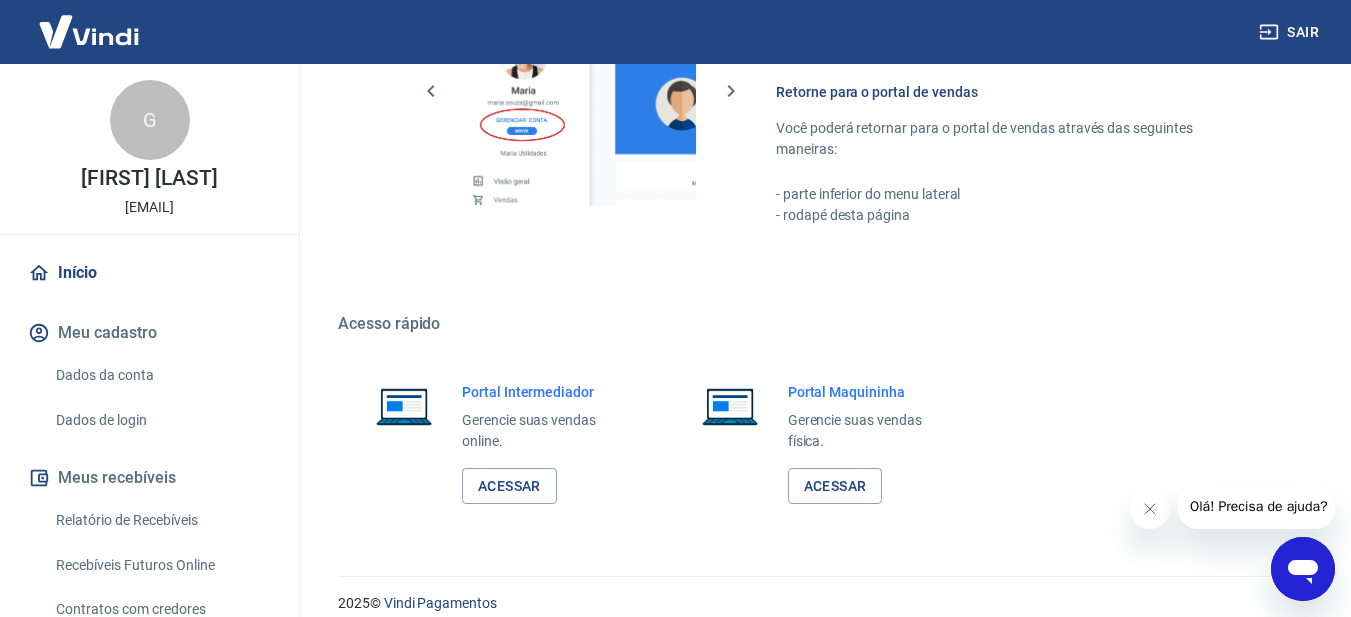 click on "[EMAIL]" at bounding box center (149, 207) 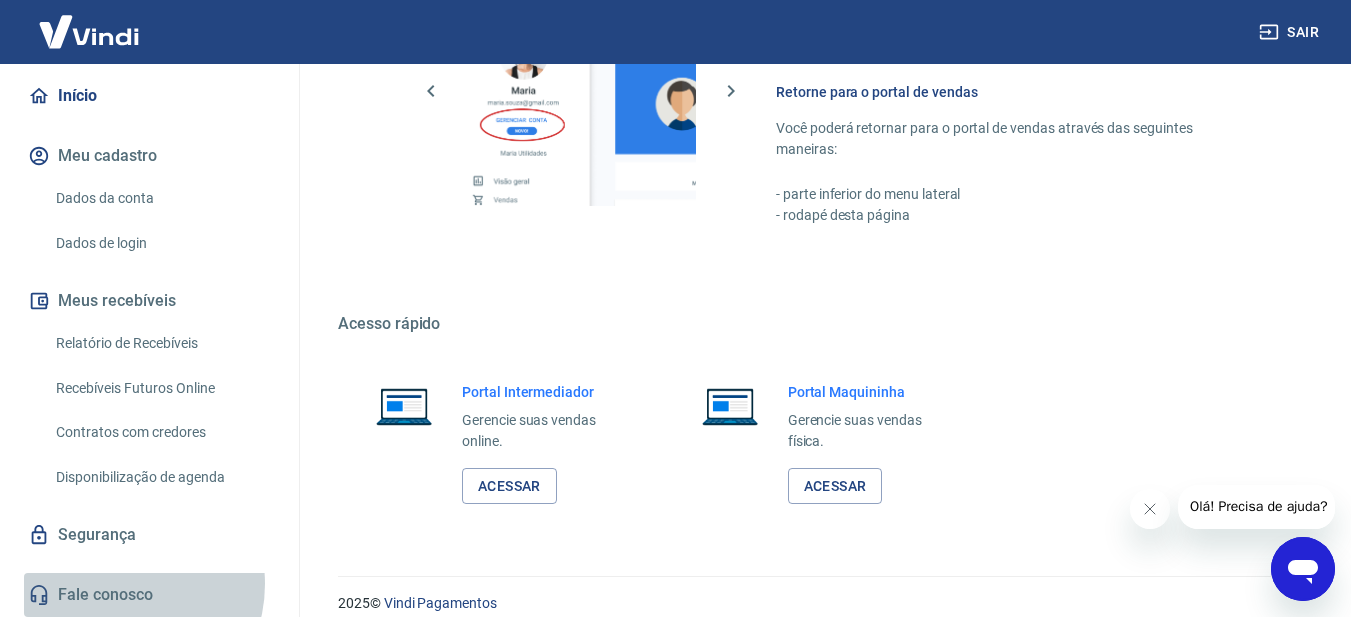 click on "Fale conosco" at bounding box center [149, 595] 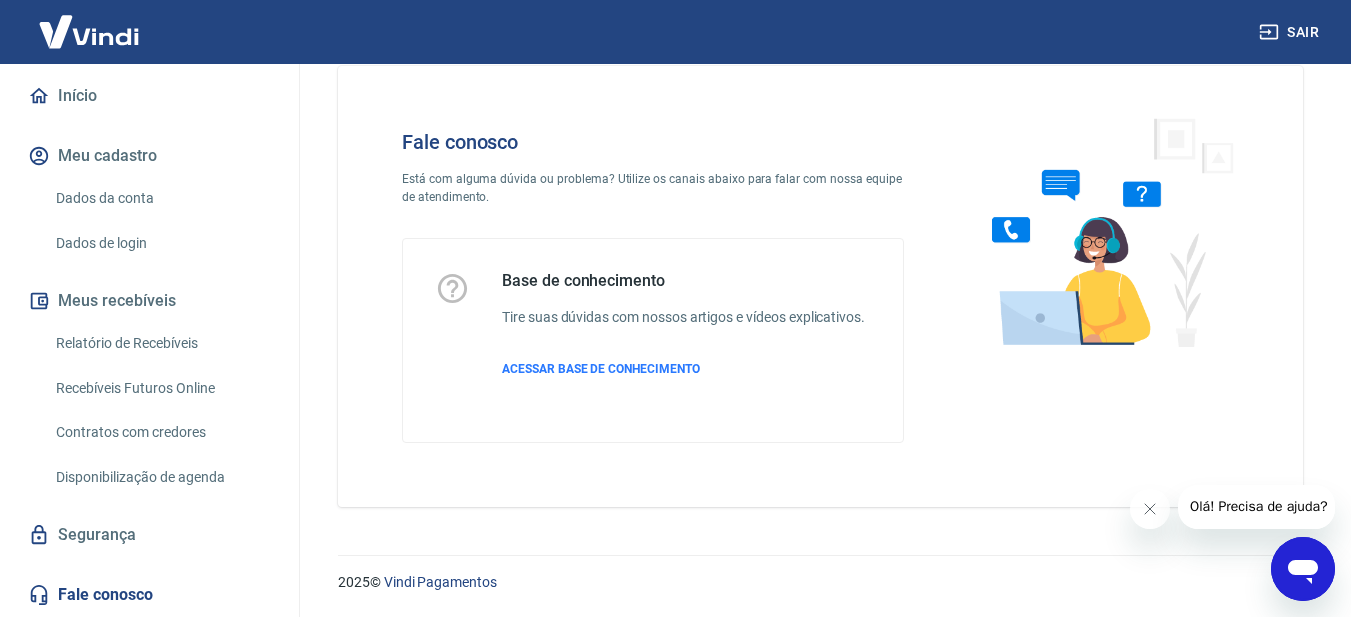 scroll, scrollTop: 17, scrollLeft: 0, axis: vertical 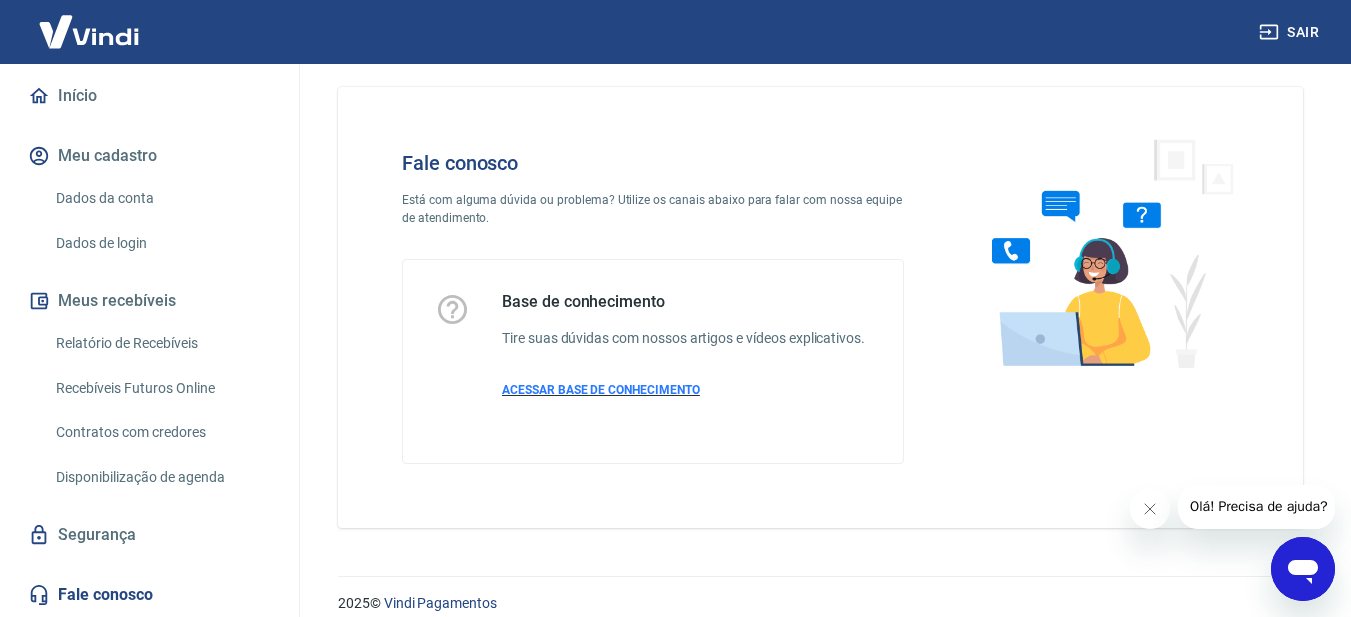 click on "ACESSAR BASE DE CONHECIMENTO" at bounding box center (601, 390) 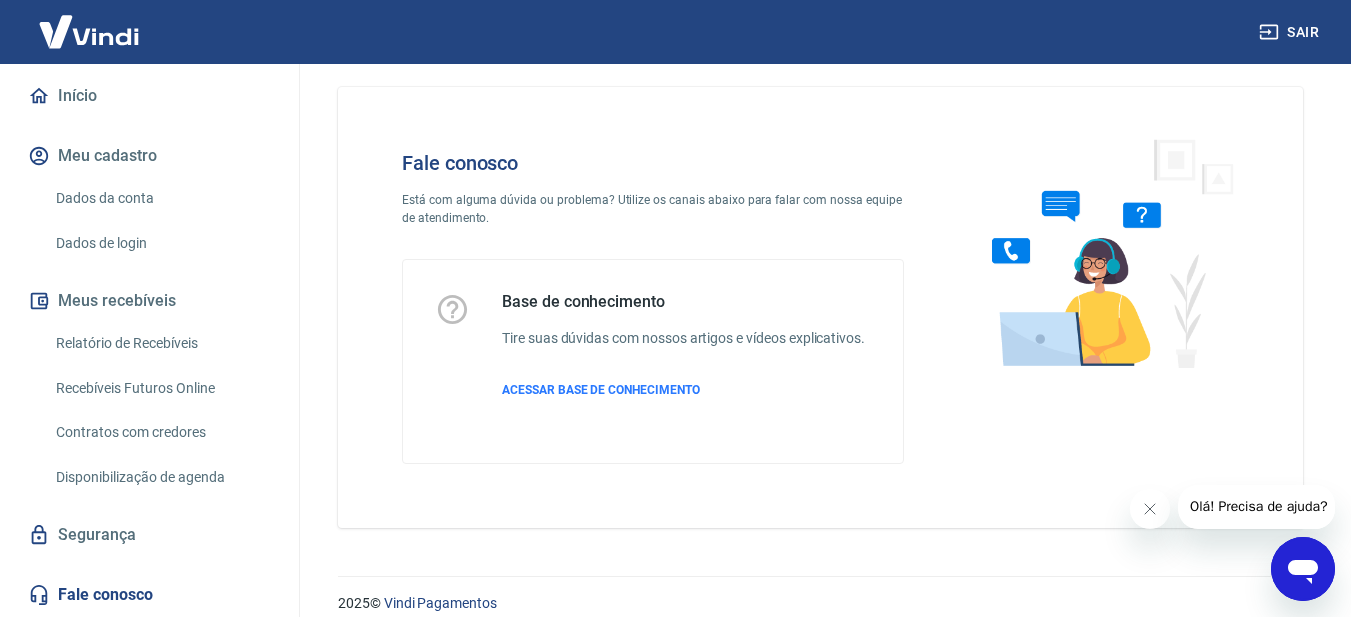 click on "Dados da conta" at bounding box center [161, 198] 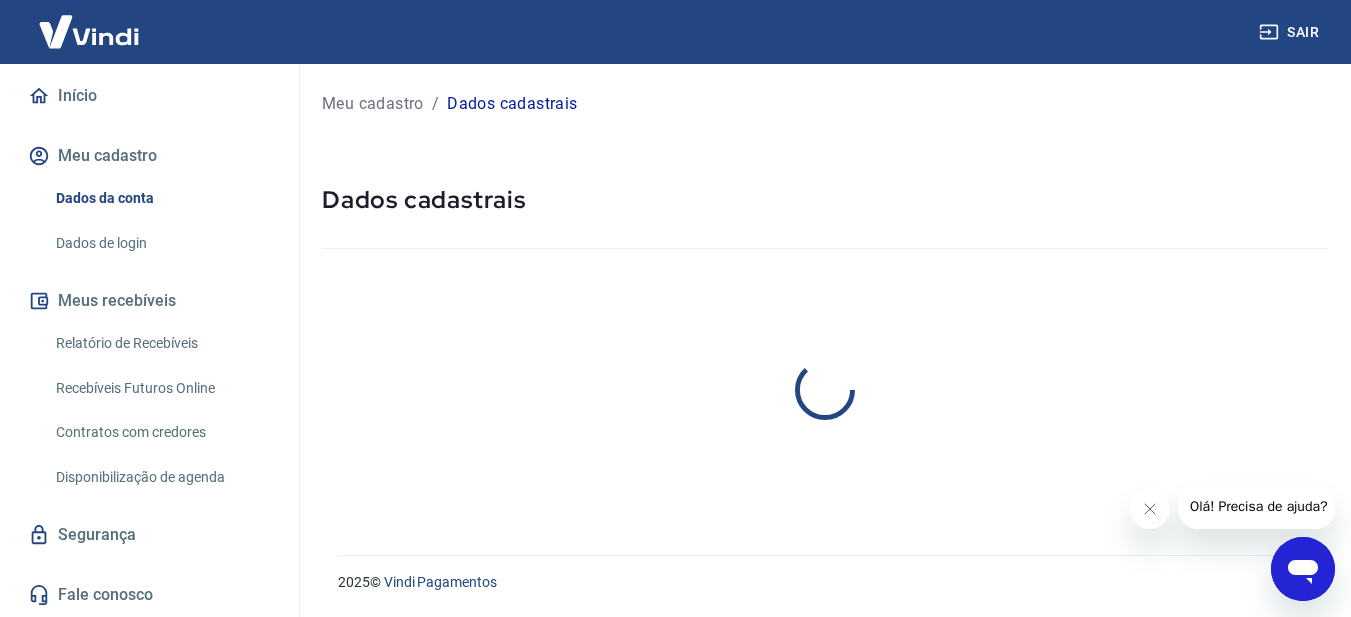 scroll, scrollTop: 0, scrollLeft: 0, axis: both 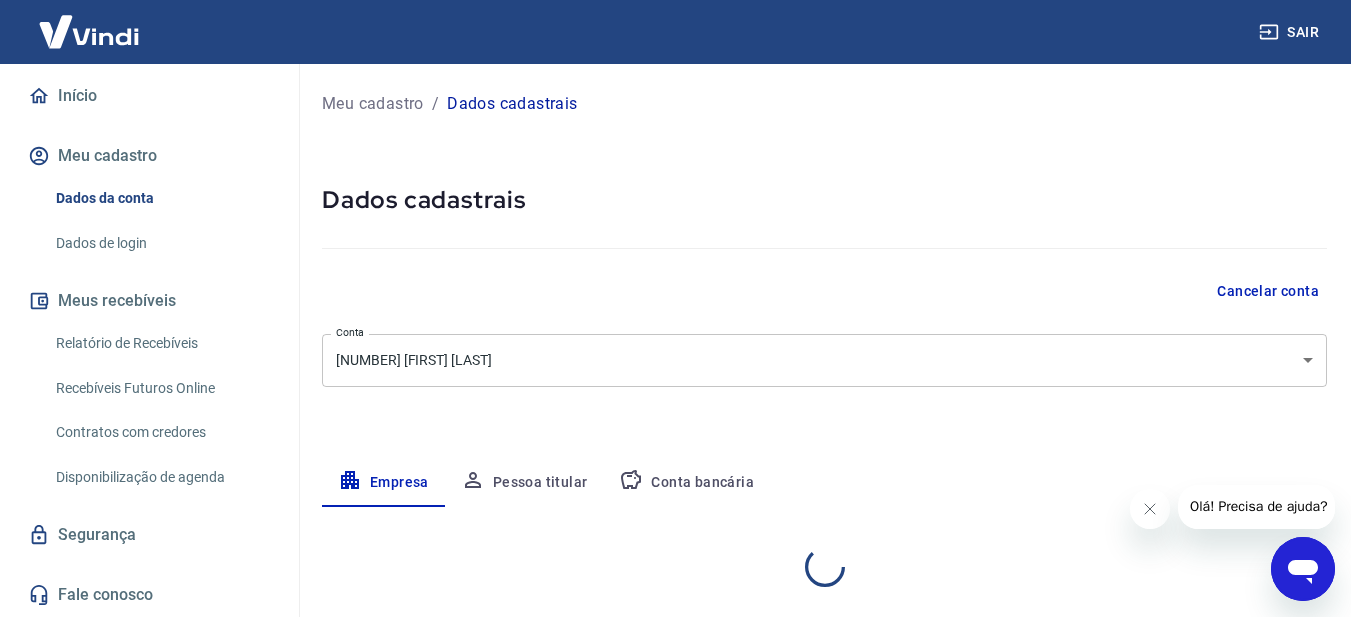 select on "SP" 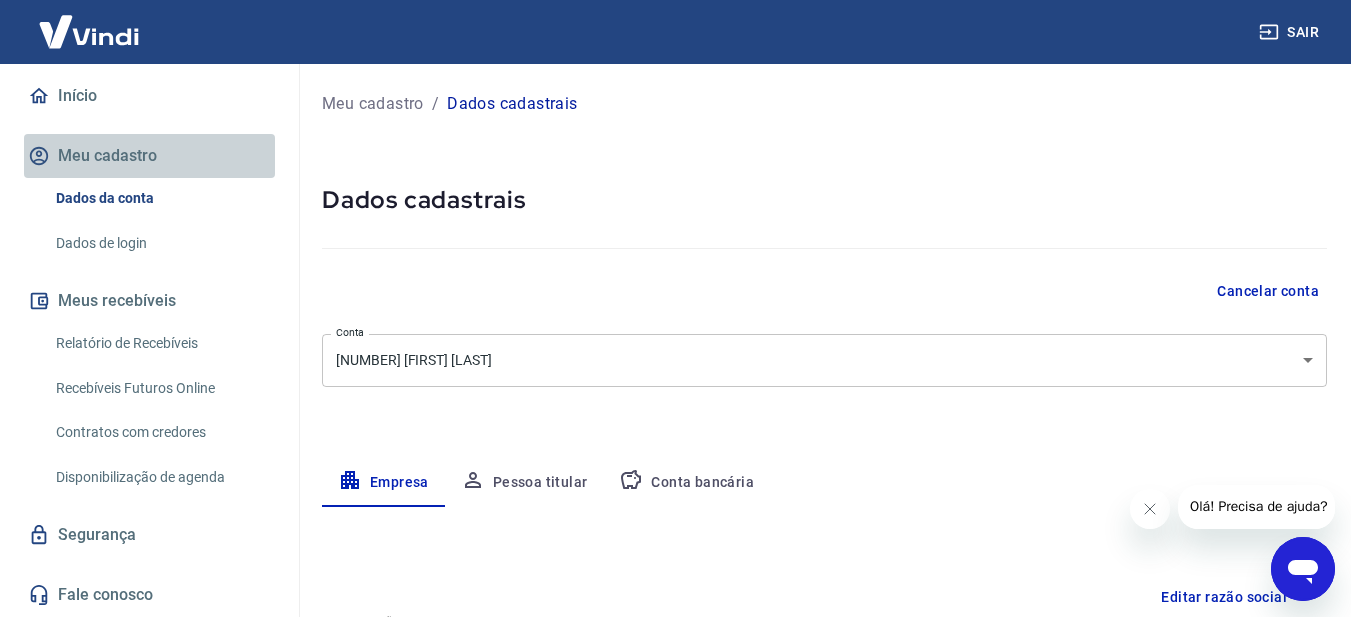 click on "Meu cadastro" at bounding box center [149, 156] 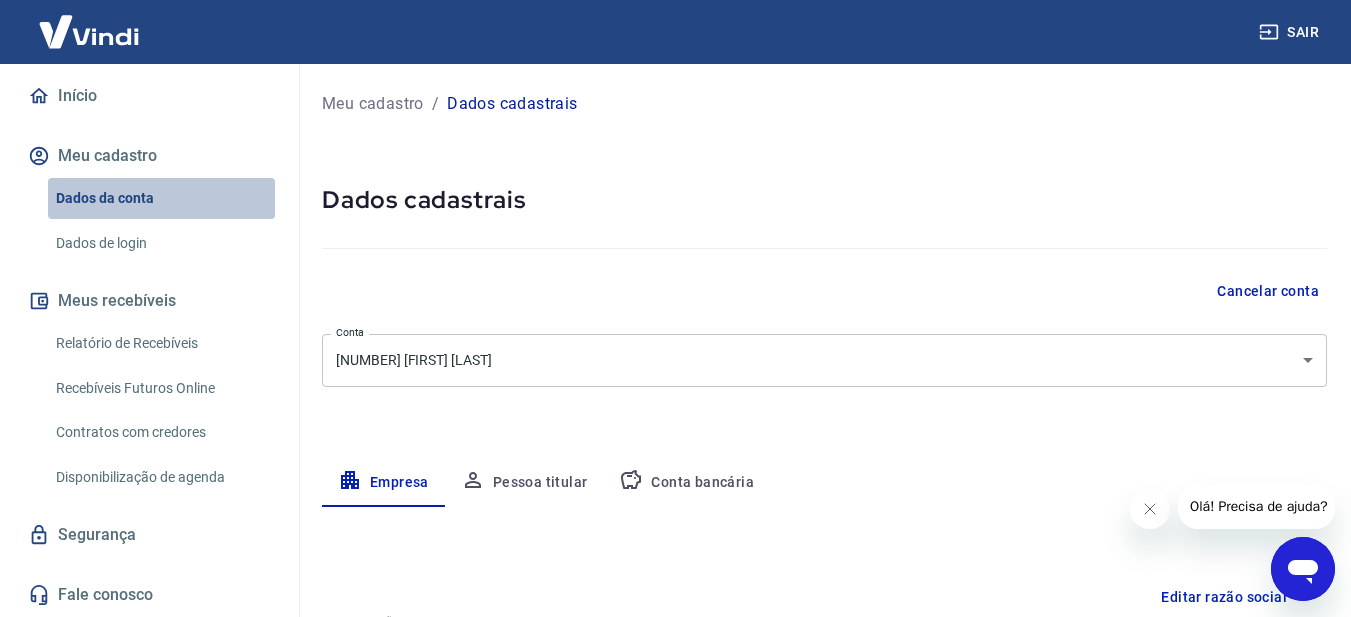click on "Dados da conta" at bounding box center (161, 198) 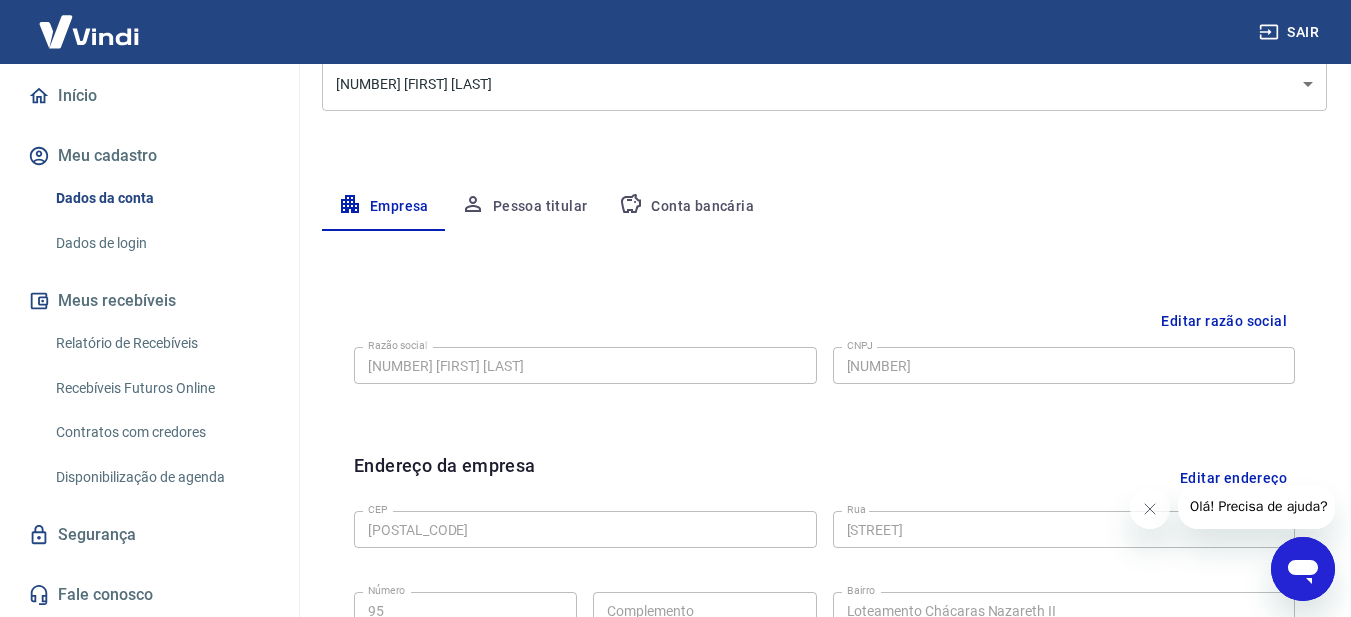 scroll, scrollTop: 0, scrollLeft: 0, axis: both 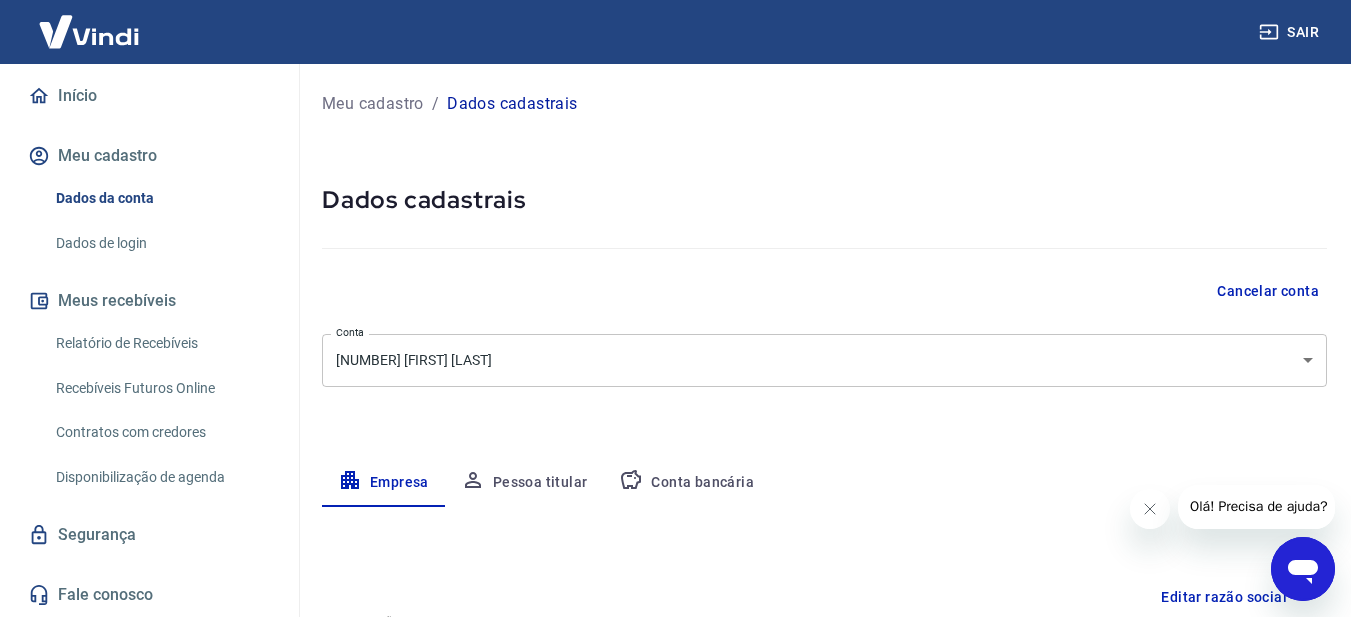 click on "Dados cadastrais" at bounding box center [512, 104] 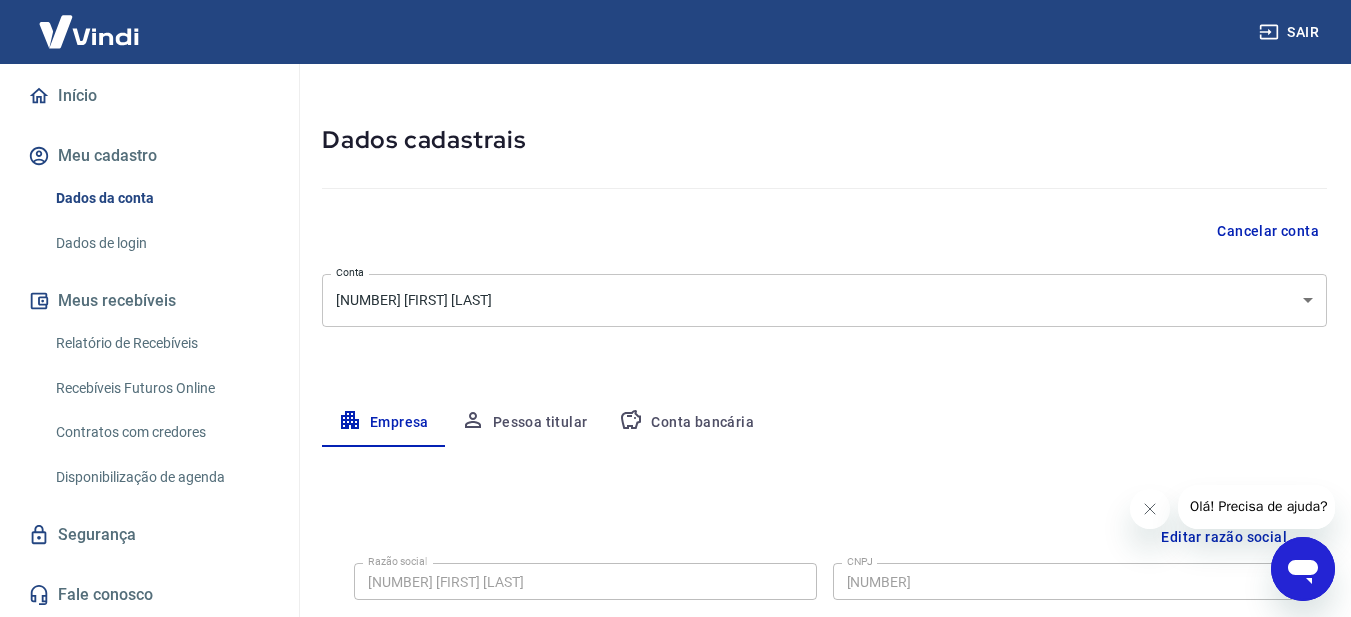 scroll, scrollTop: 0, scrollLeft: 0, axis: both 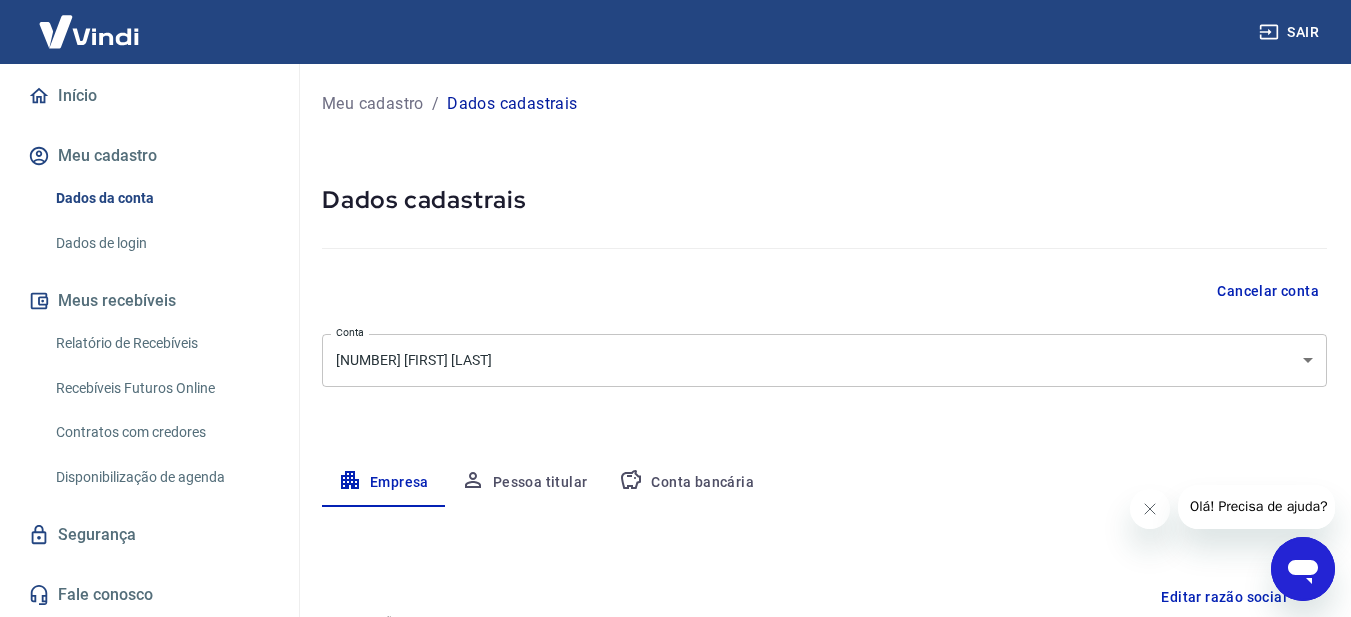 click on "Pessoa titular" at bounding box center (524, 483) 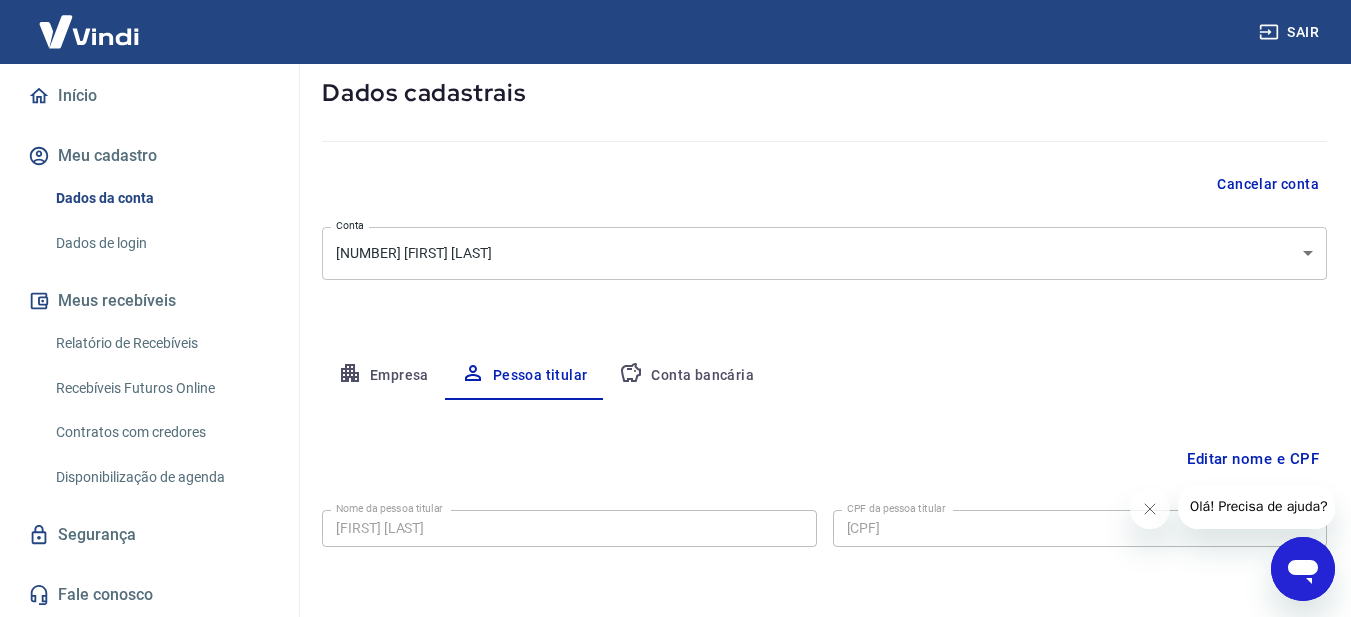 scroll, scrollTop: 183, scrollLeft: 0, axis: vertical 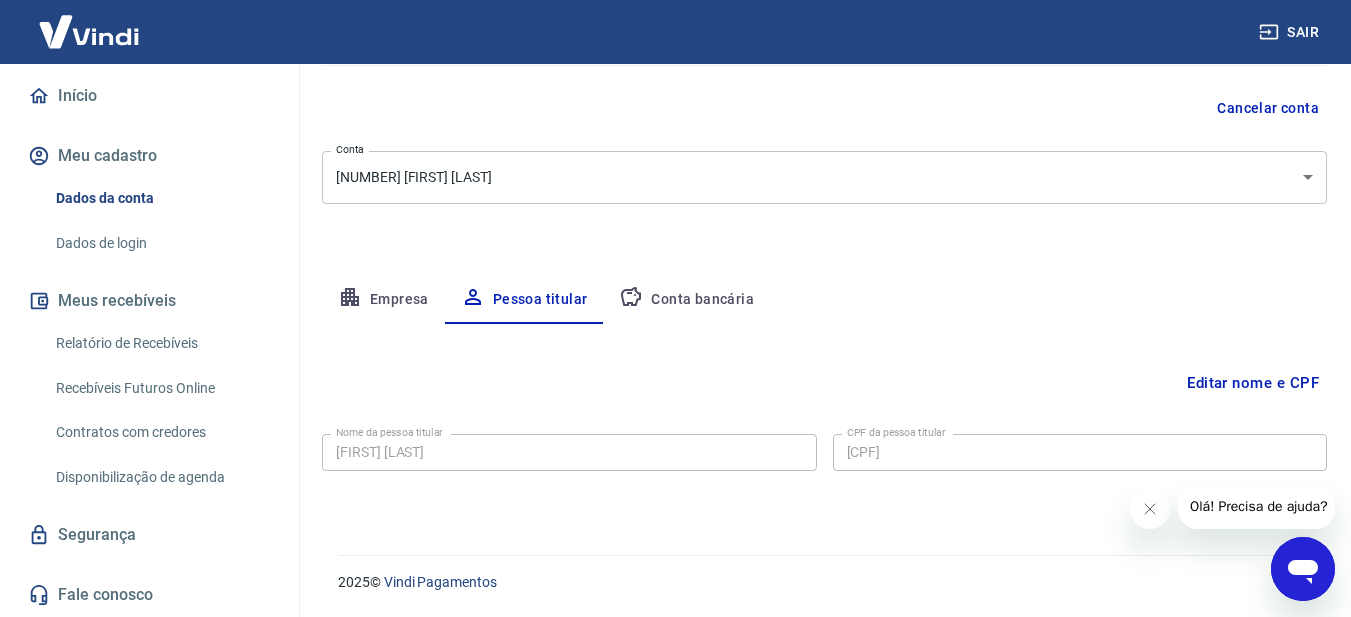 click on "Meu cadastro" at bounding box center [149, 156] 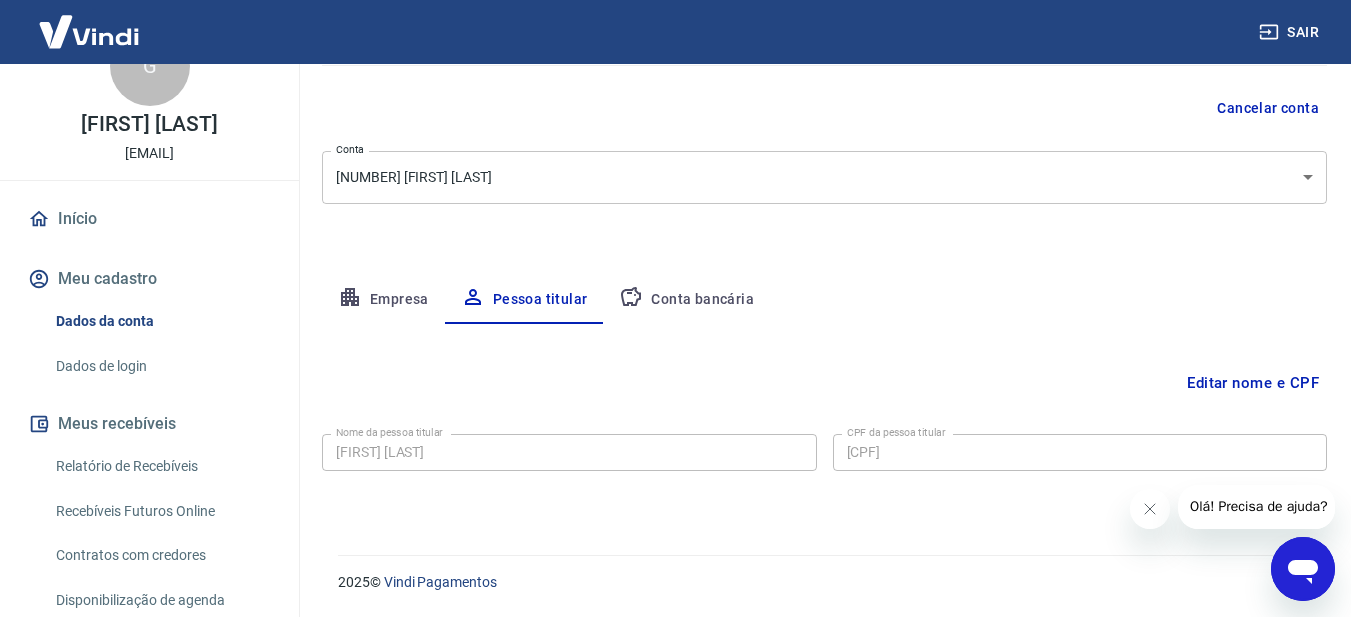 scroll, scrollTop: 52, scrollLeft: 0, axis: vertical 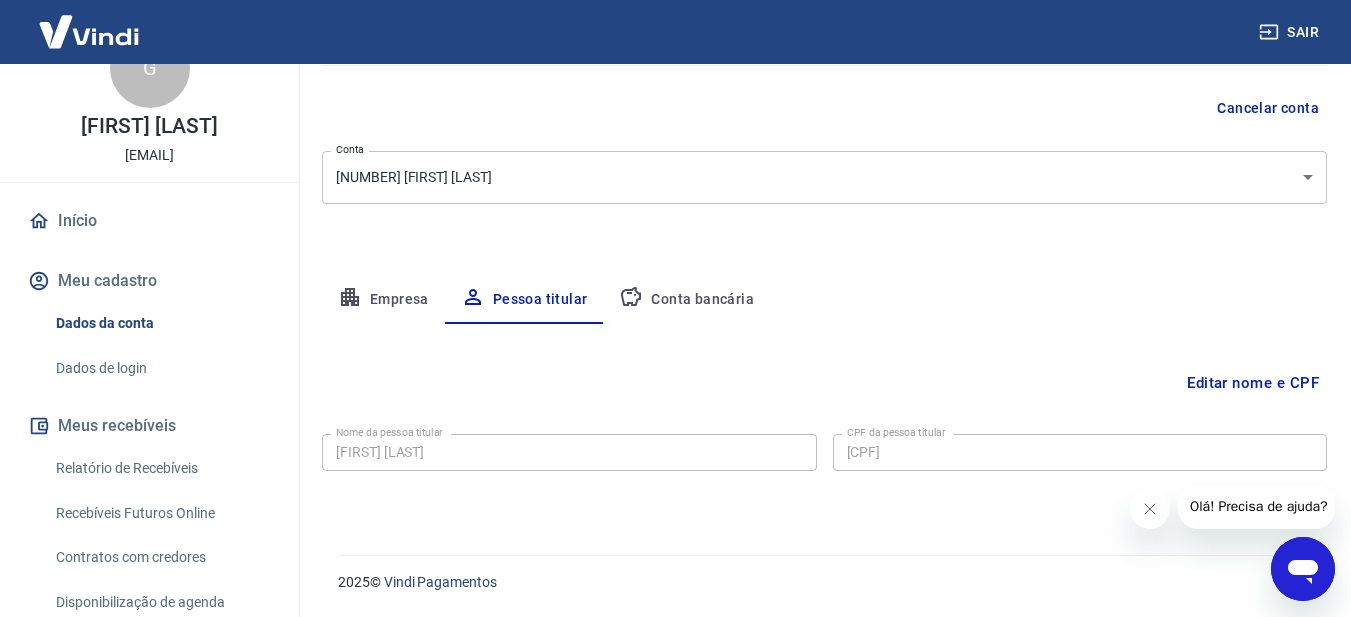 click on "Dados de login" at bounding box center [161, 368] 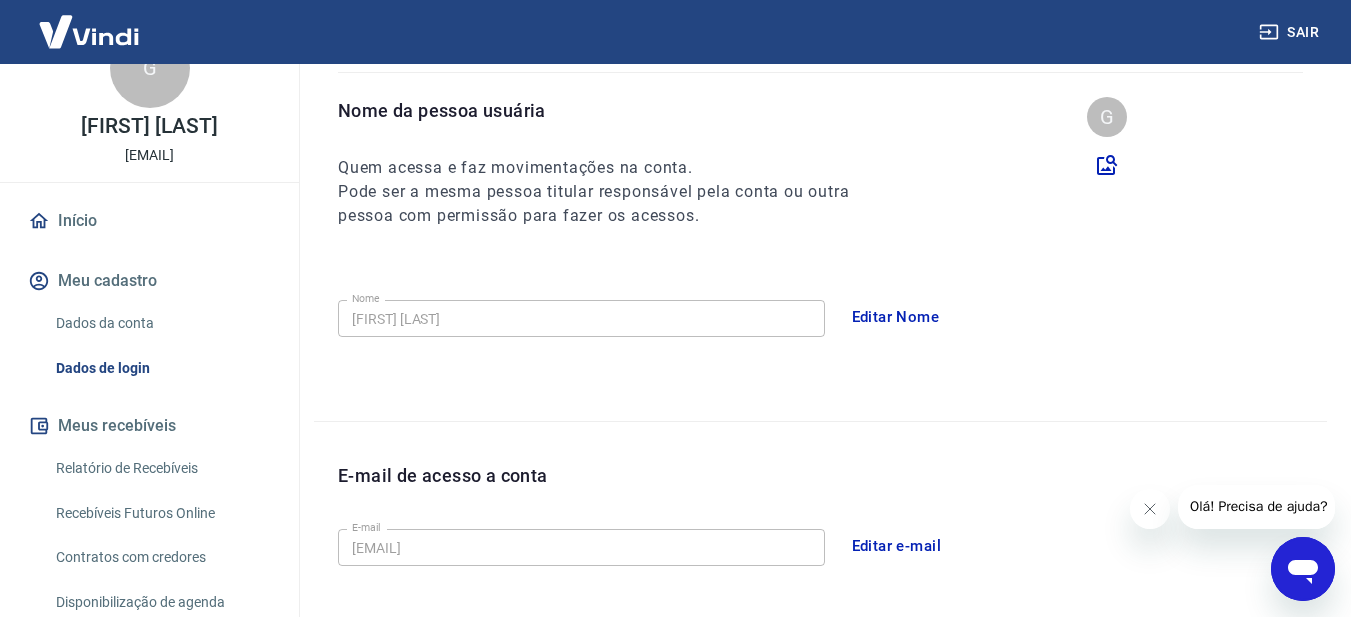 scroll, scrollTop: 648, scrollLeft: 0, axis: vertical 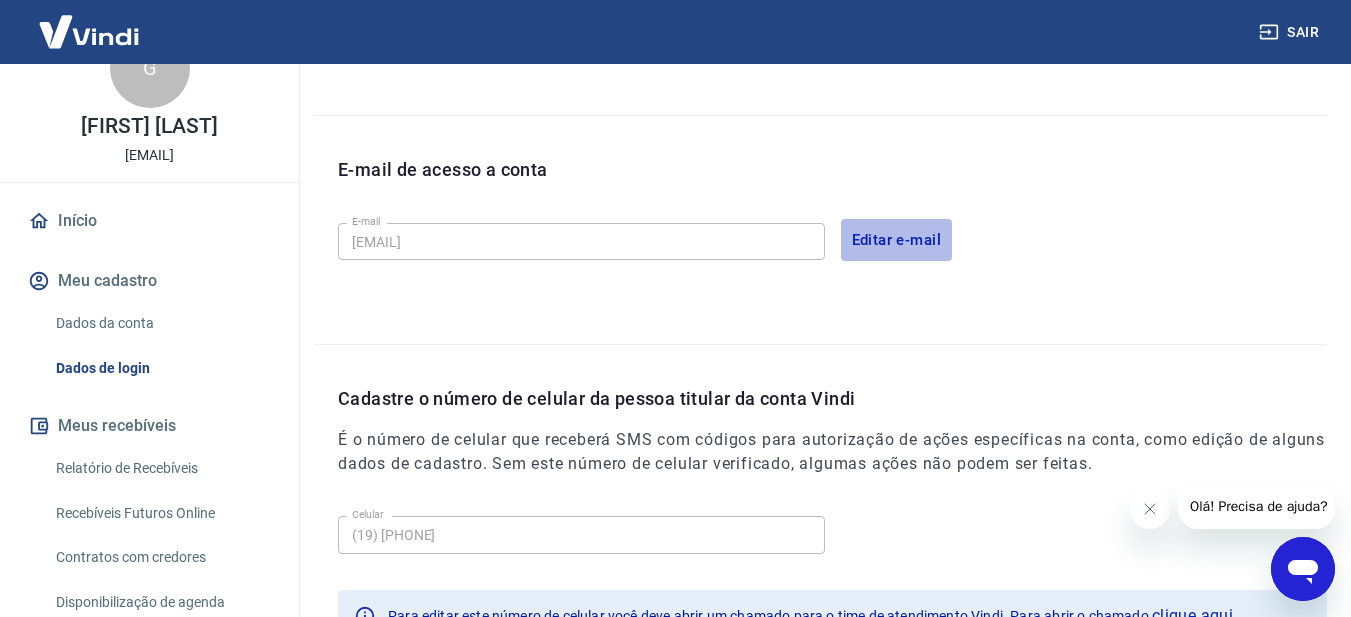 click on "Editar e-mail" at bounding box center [897, 240] 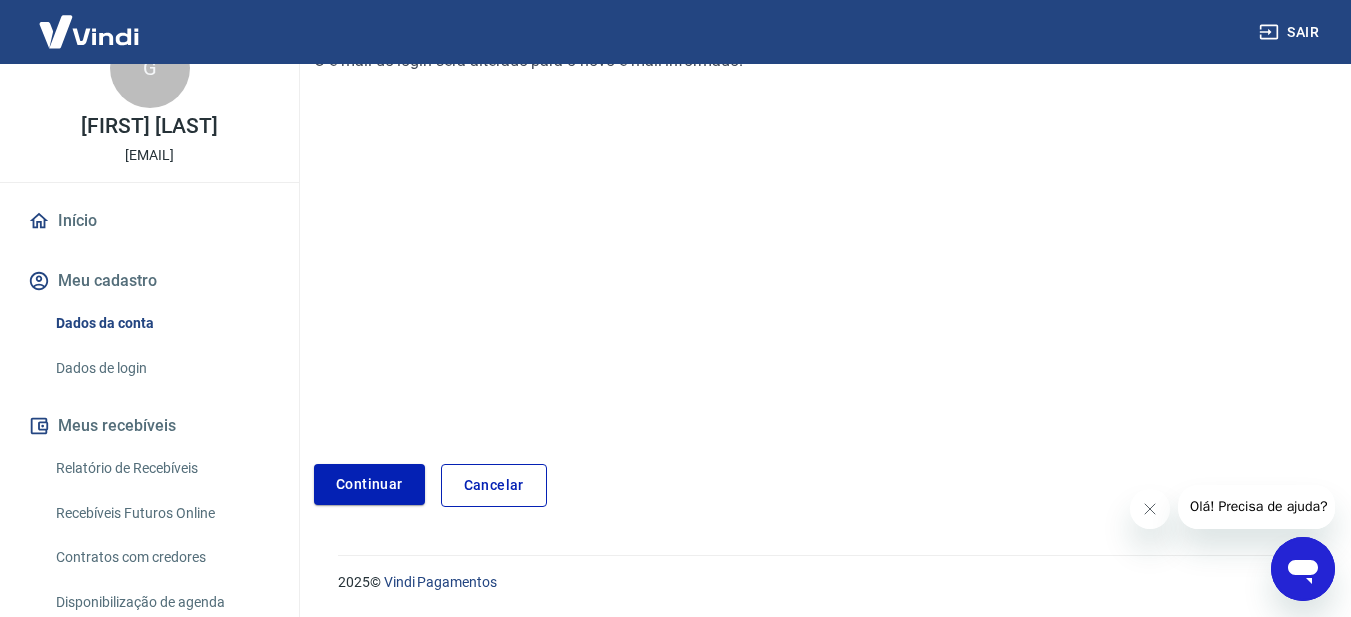scroll, scrollTop: 324, scrollLeft: 0, axis: vertical 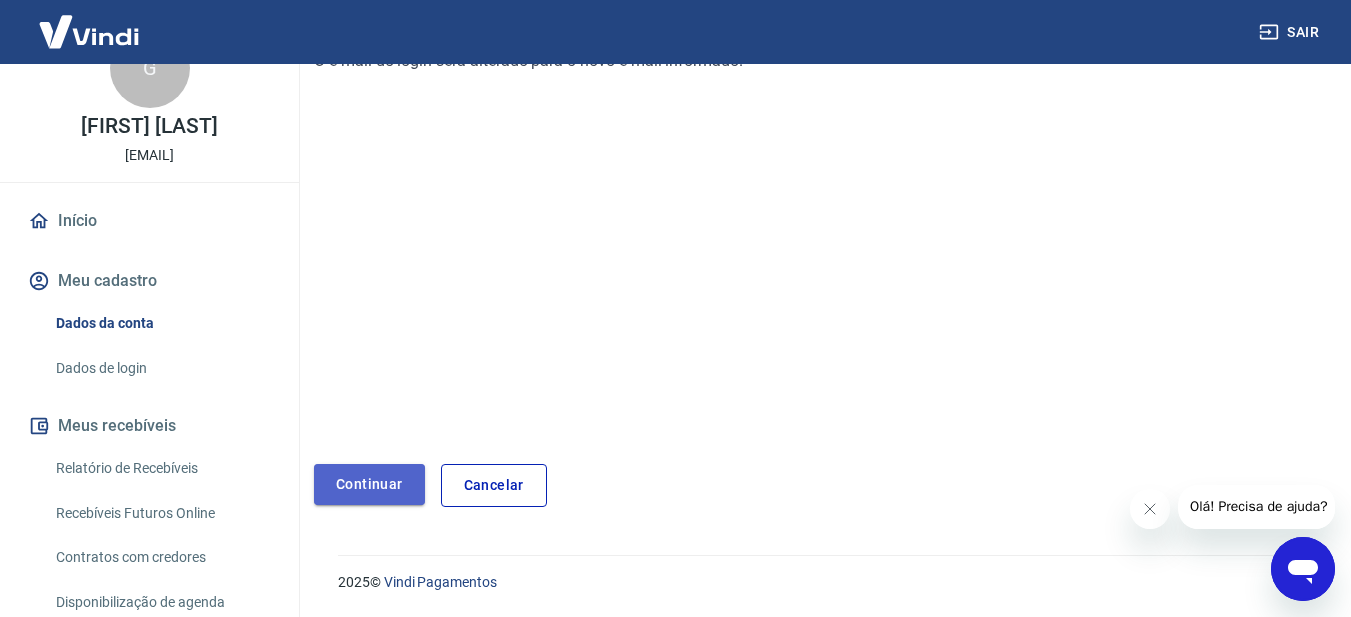 click on "Continuar" at bounding box center (369, 484) 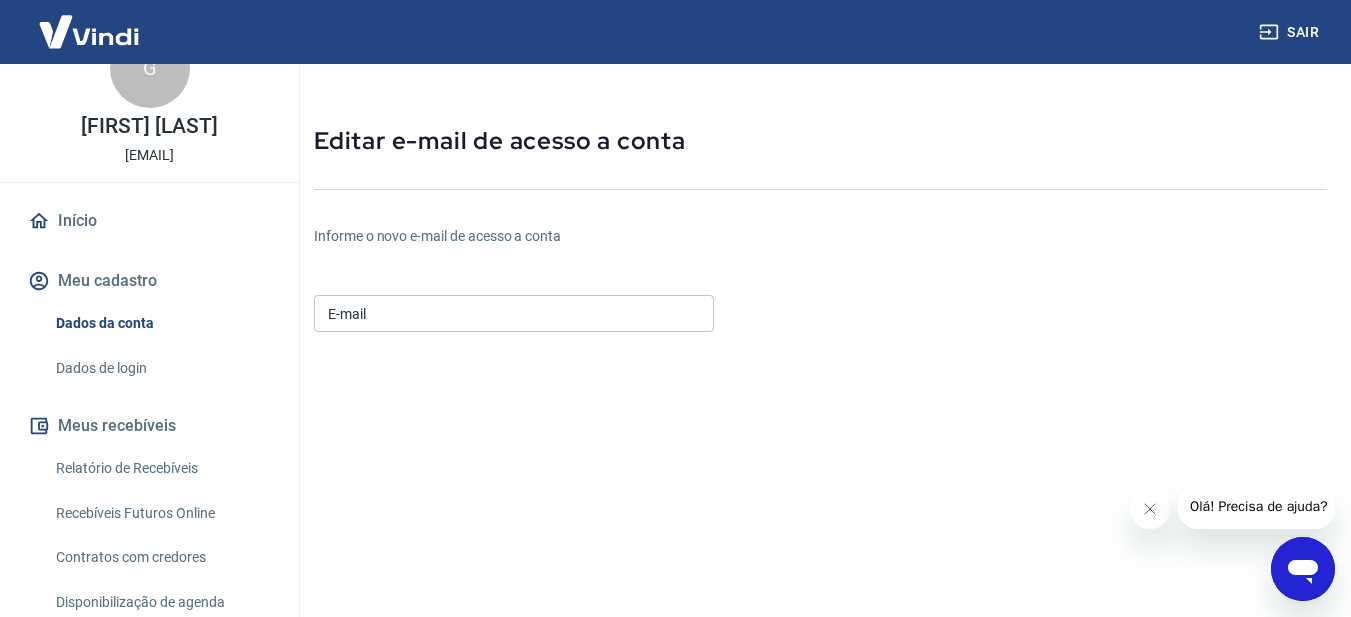 scroll, scrollTop: 52, scrollLeft: 0, axis: vertical 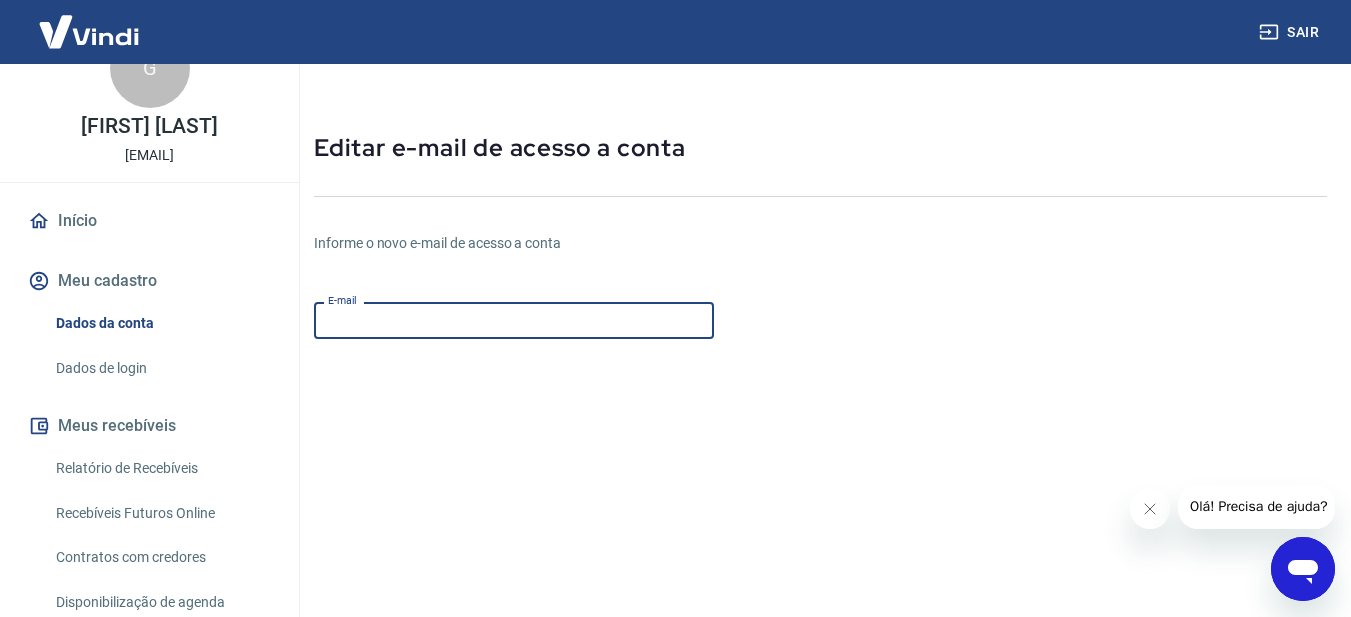 click on "E-mail" at bounding box center [514, 320] 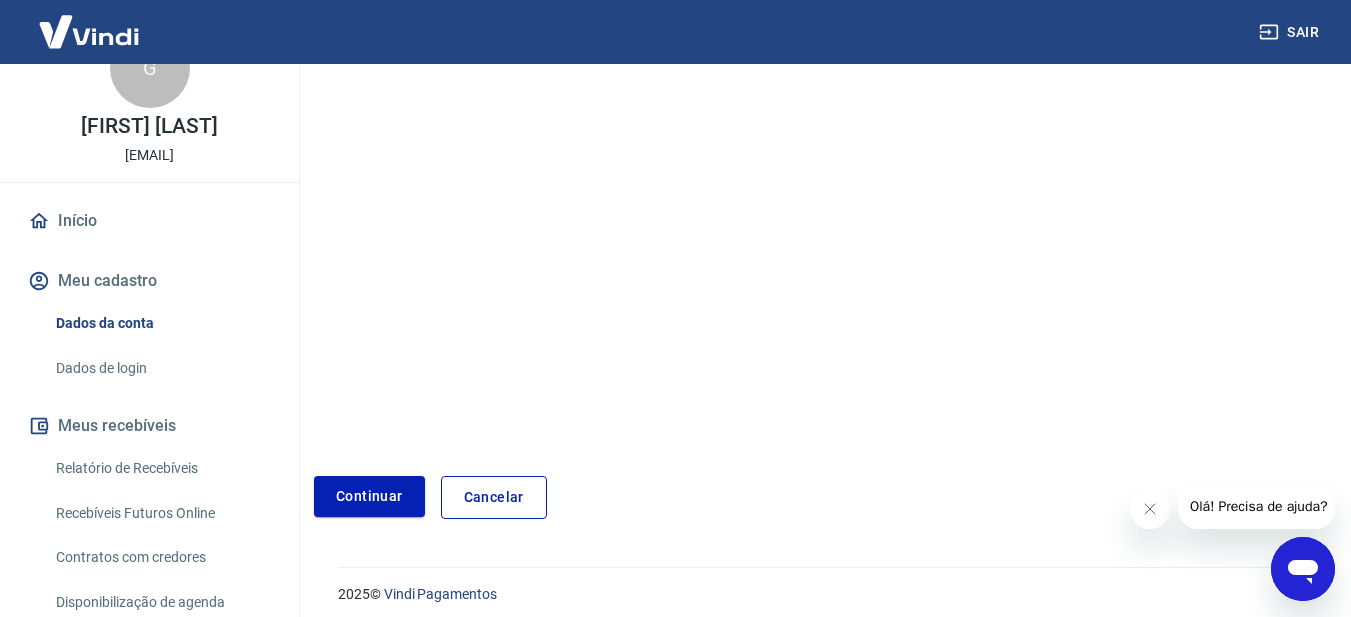 scroll, scrollTop: 363, scrollLeft: 0, axis: vertical 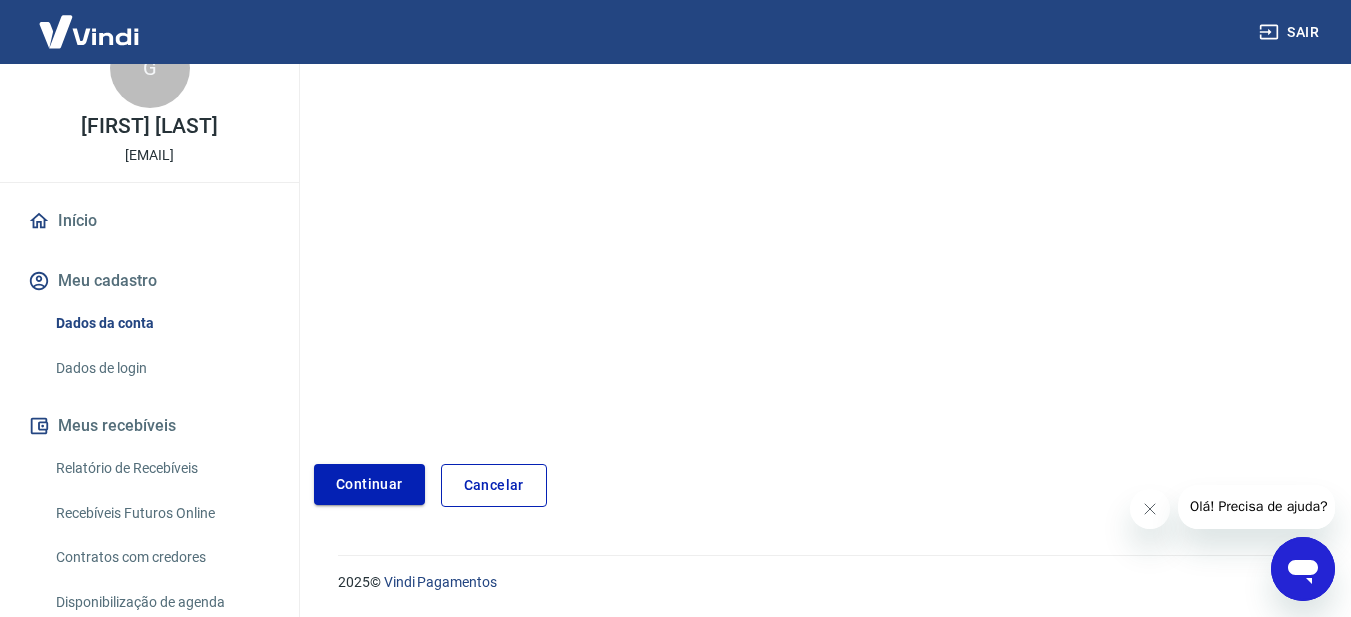 type on "contato.[EMAIL]" 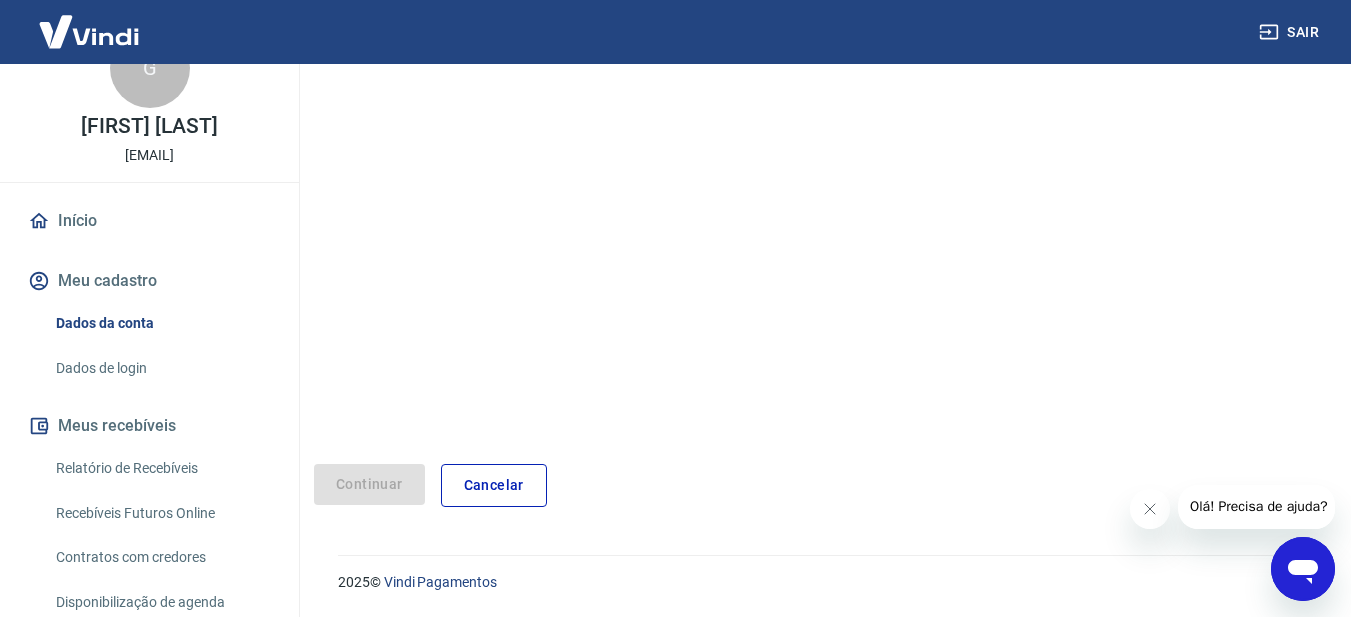scroll, scrollTop: 305, scrollLeft: 0, axis: vertical 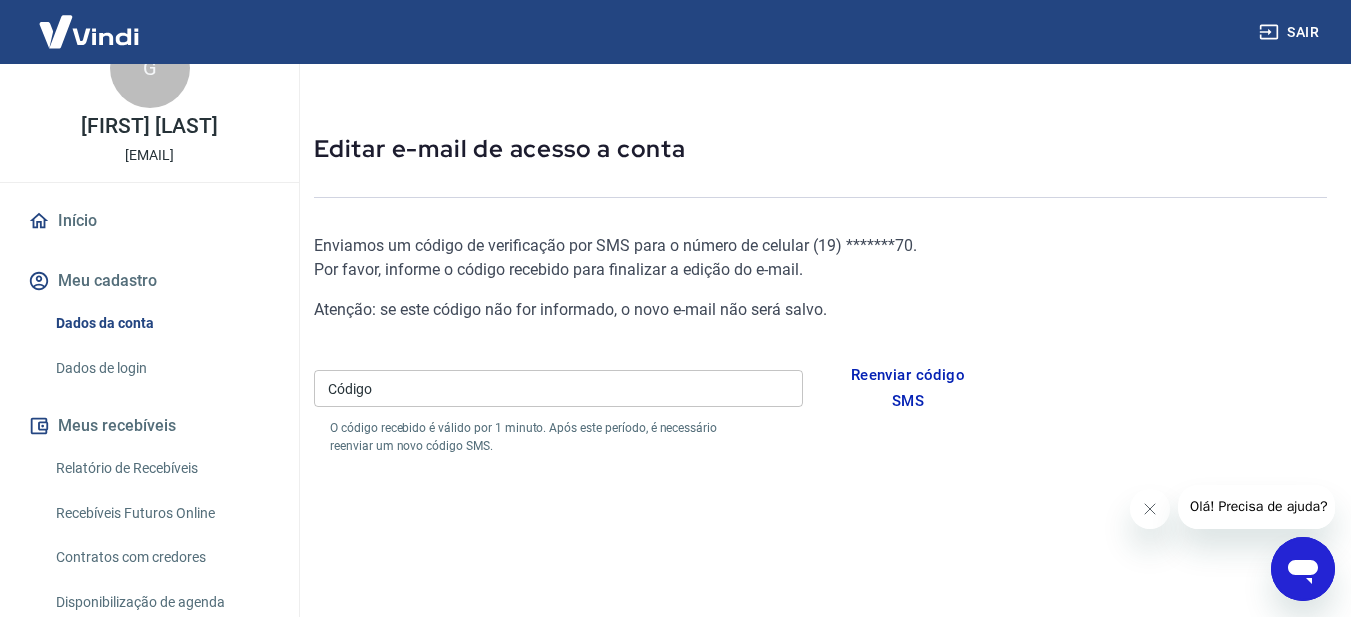 click on "Código" at bounding box center [558, 388] 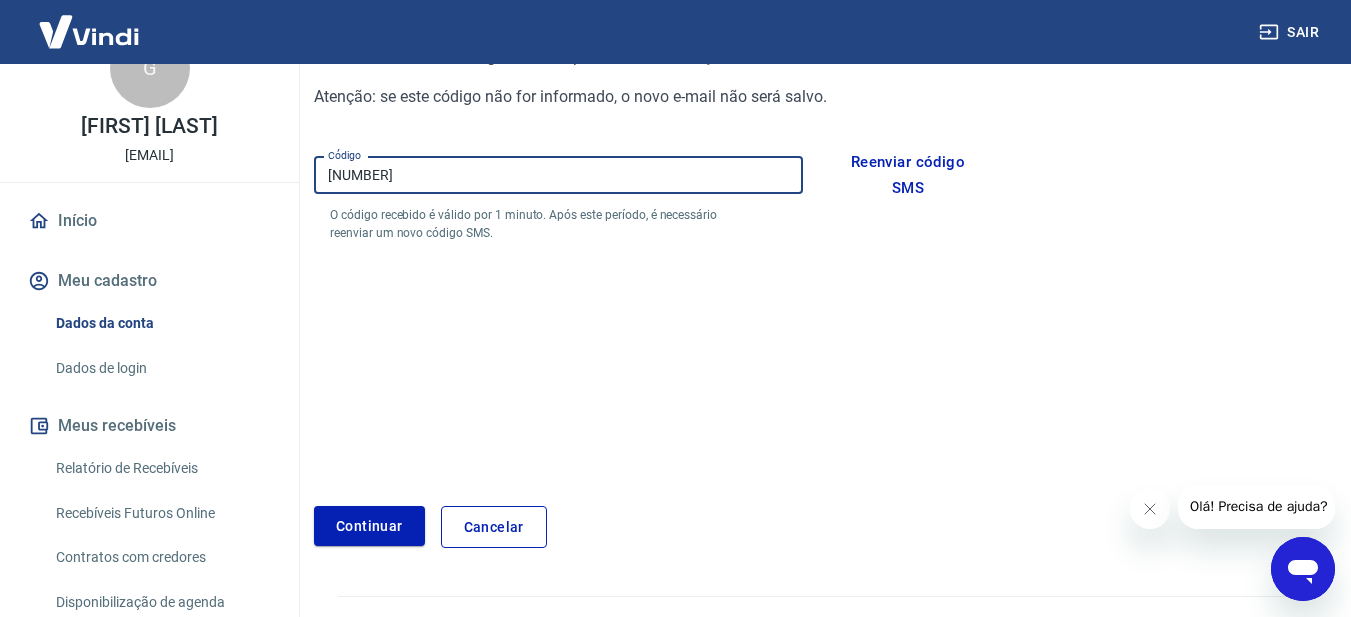scroll, scrollTop: 288, scrollLeft: 0, axis: vertical 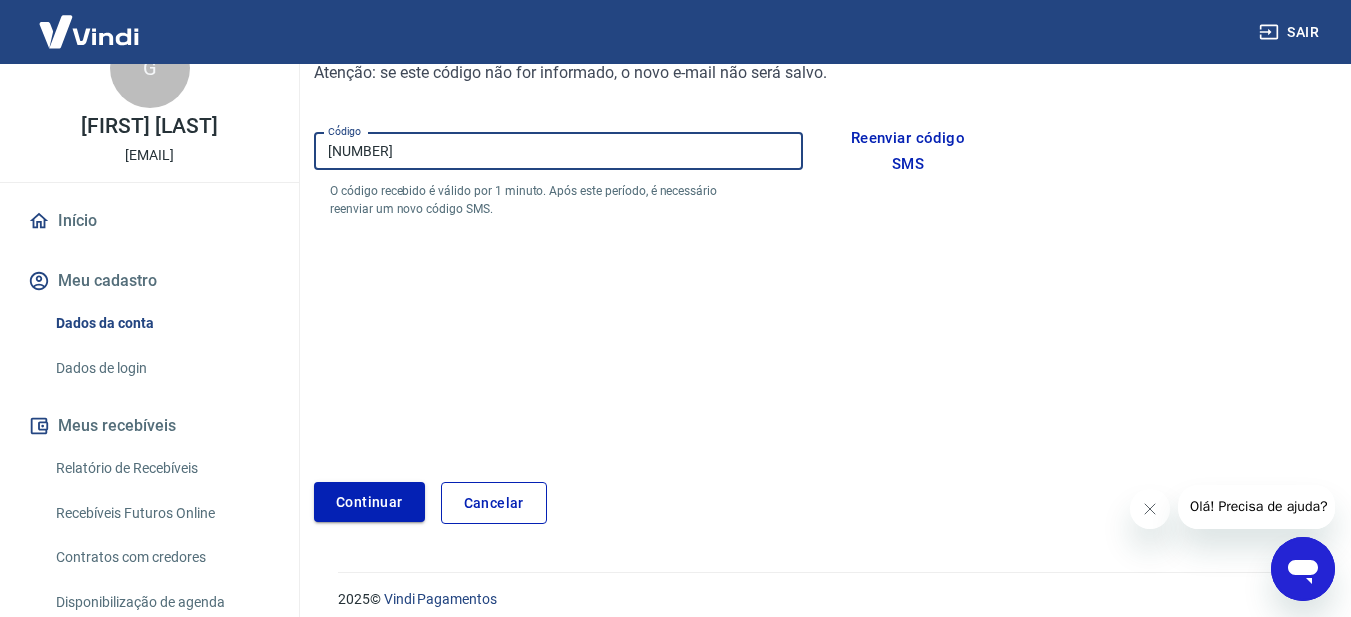 type on "[NUMBER]" 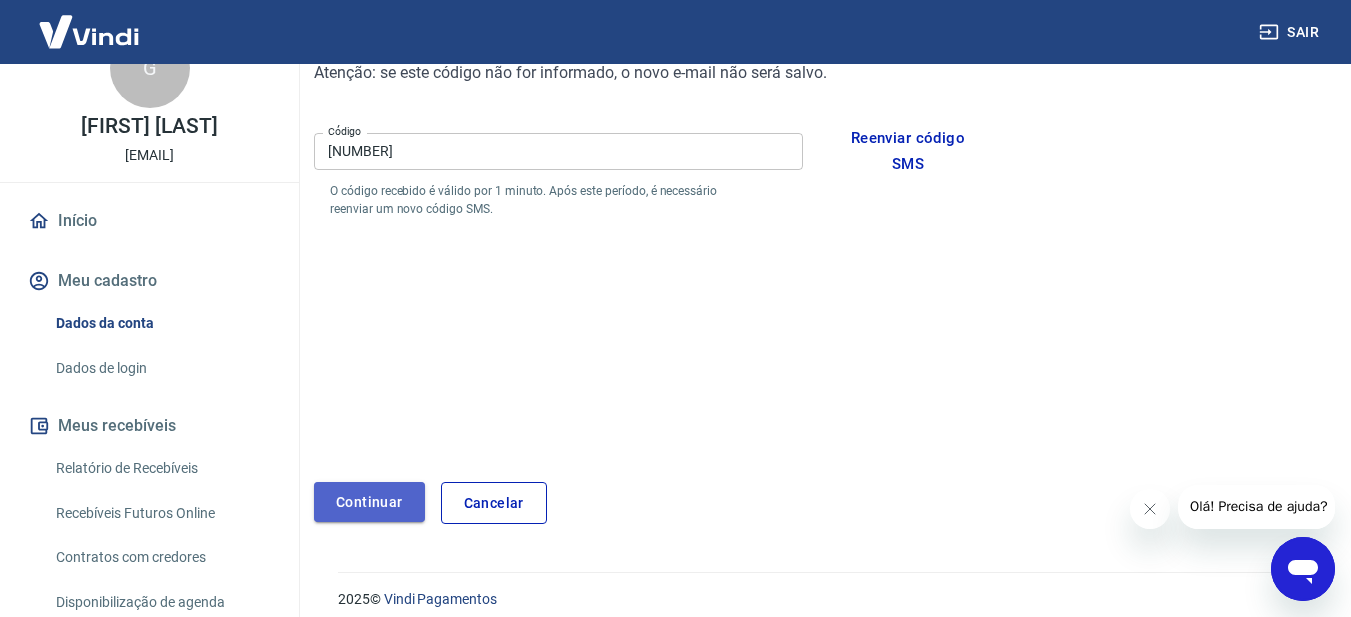 click on "Continuar" at bounding box center (369, 502) 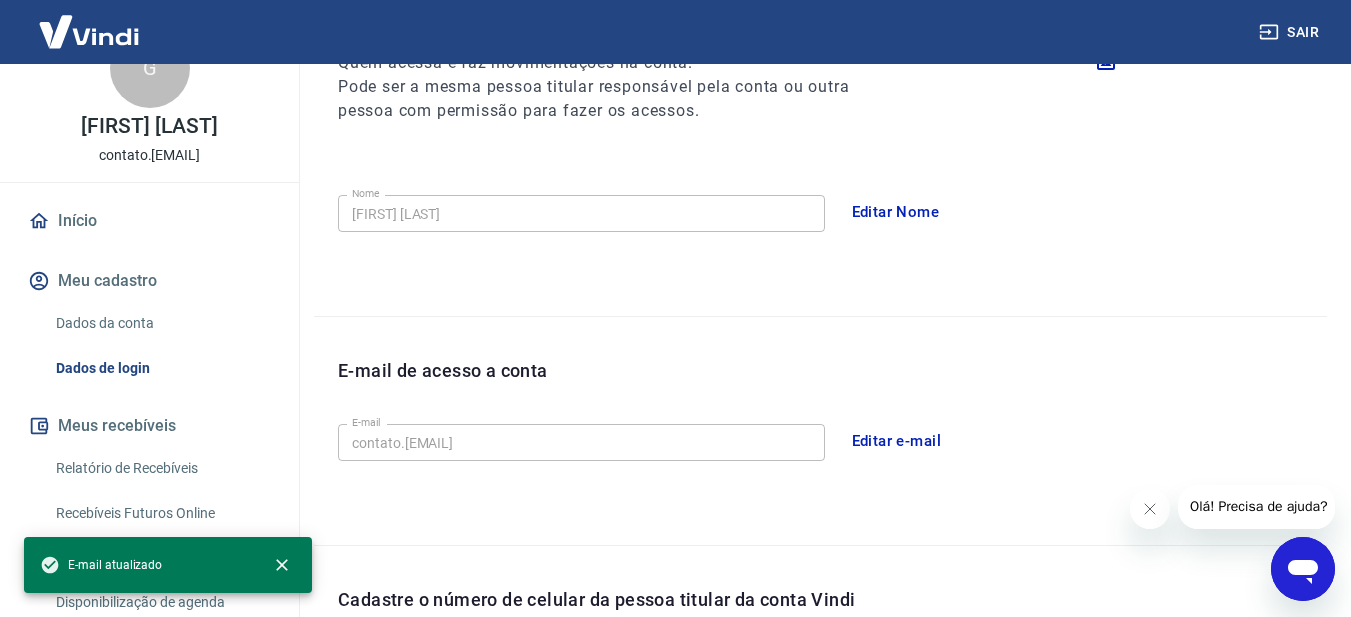 scroll, scrollTop: 631, scrollLeft: 0, axis: vertical 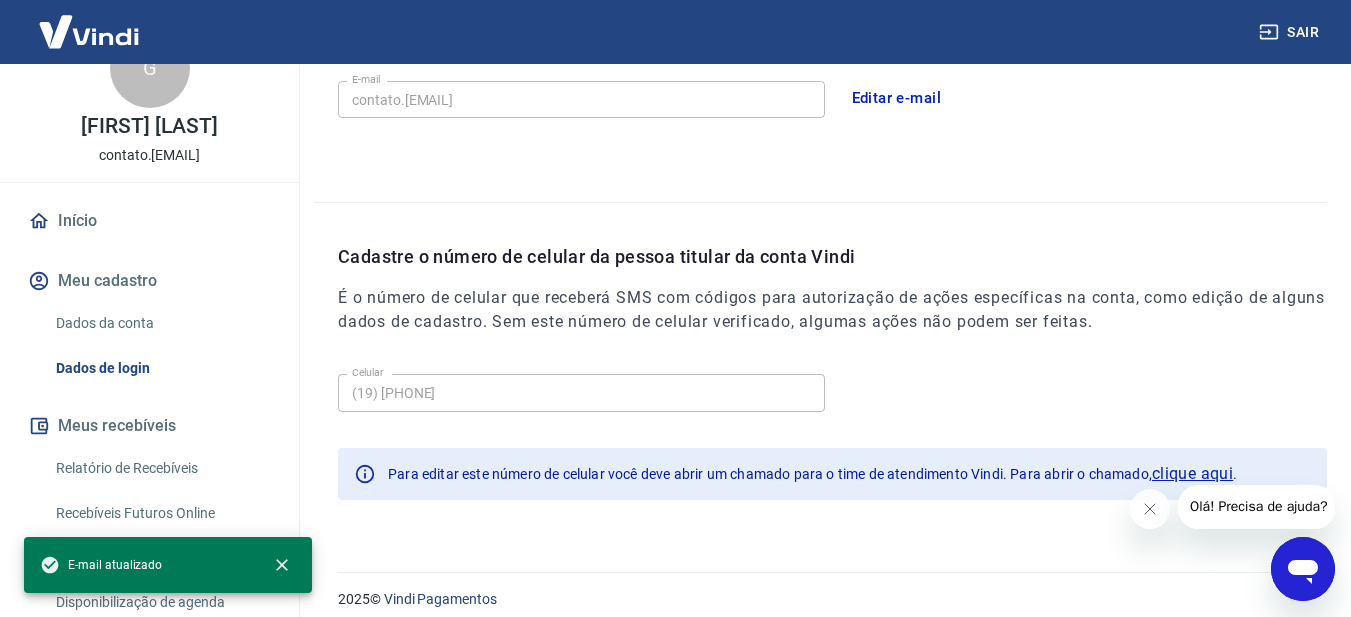 click on "Cadastre o número de celular da pessoa titular da conta Vindi É o número de celular que receberá SMS com códigos para autorização de ações específicas na conta, como edição de alguns dados de cadastro. Sem este número de celular verificado, algumas ações não podem ser feitas." at bounding box center (832, 304) 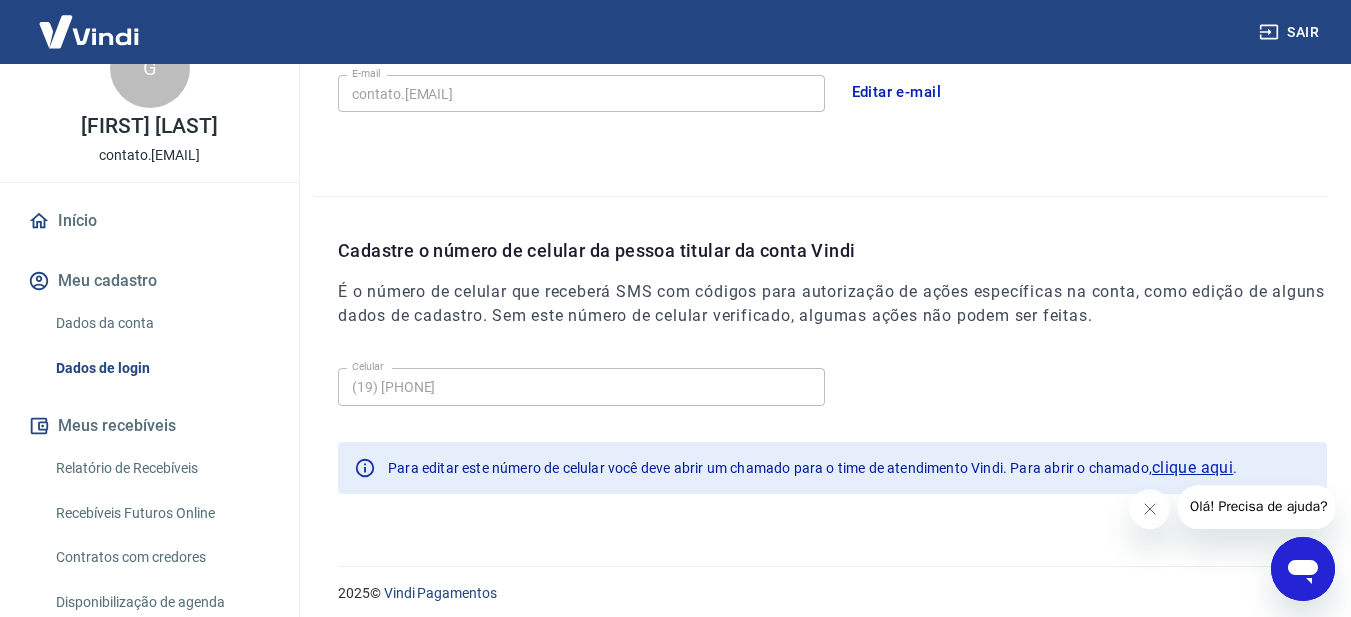 scroll, scrollTop: 648, scrollLeft: 0, axis: vertical 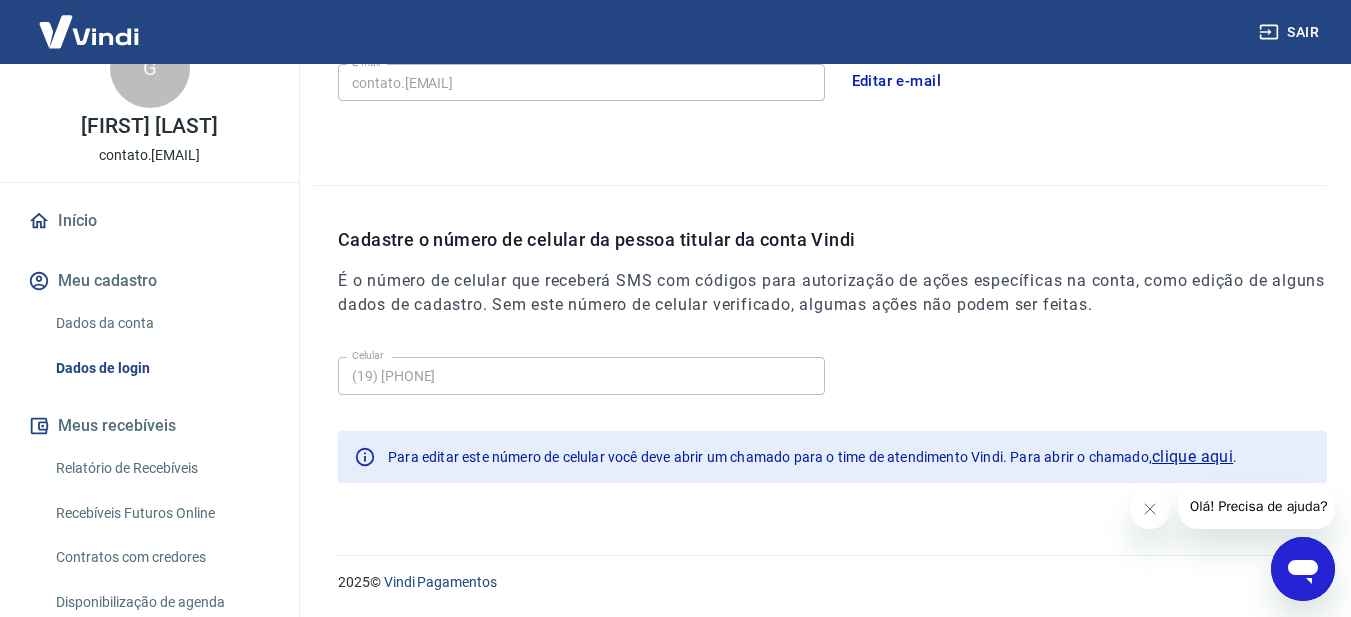 click on "clique aqui" at bounding box center (1192, 457) 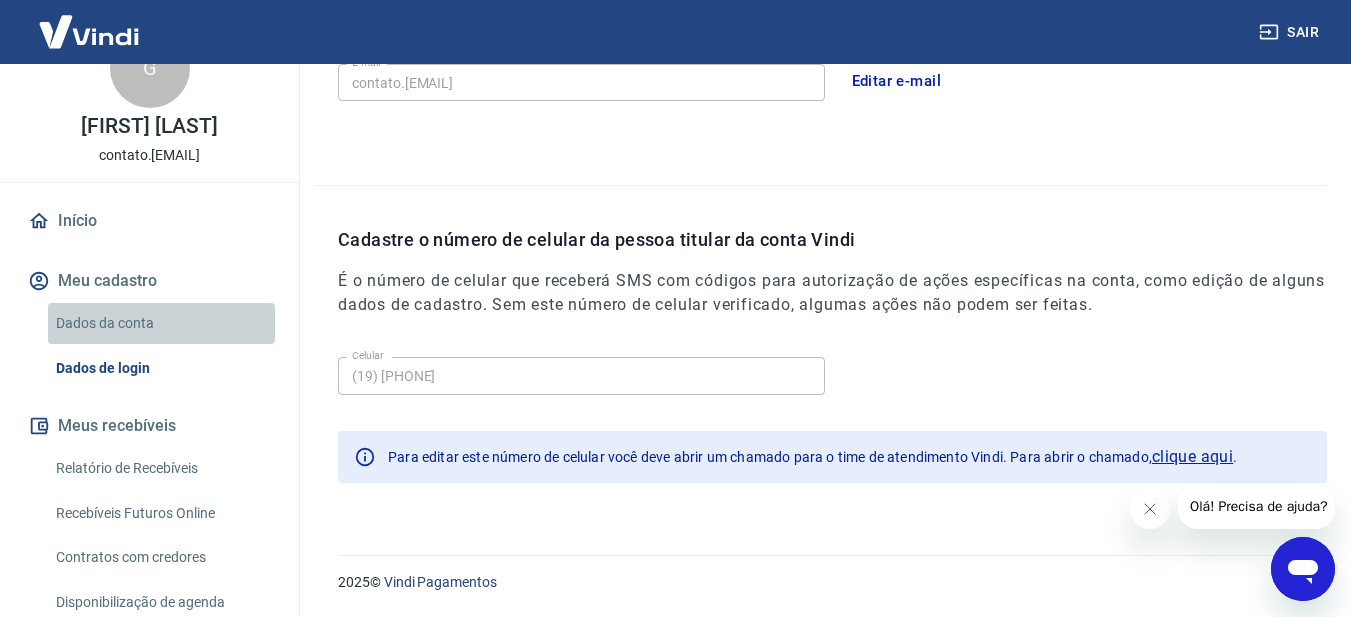 click on "Dados da conta" at bounding box center (161, 323) 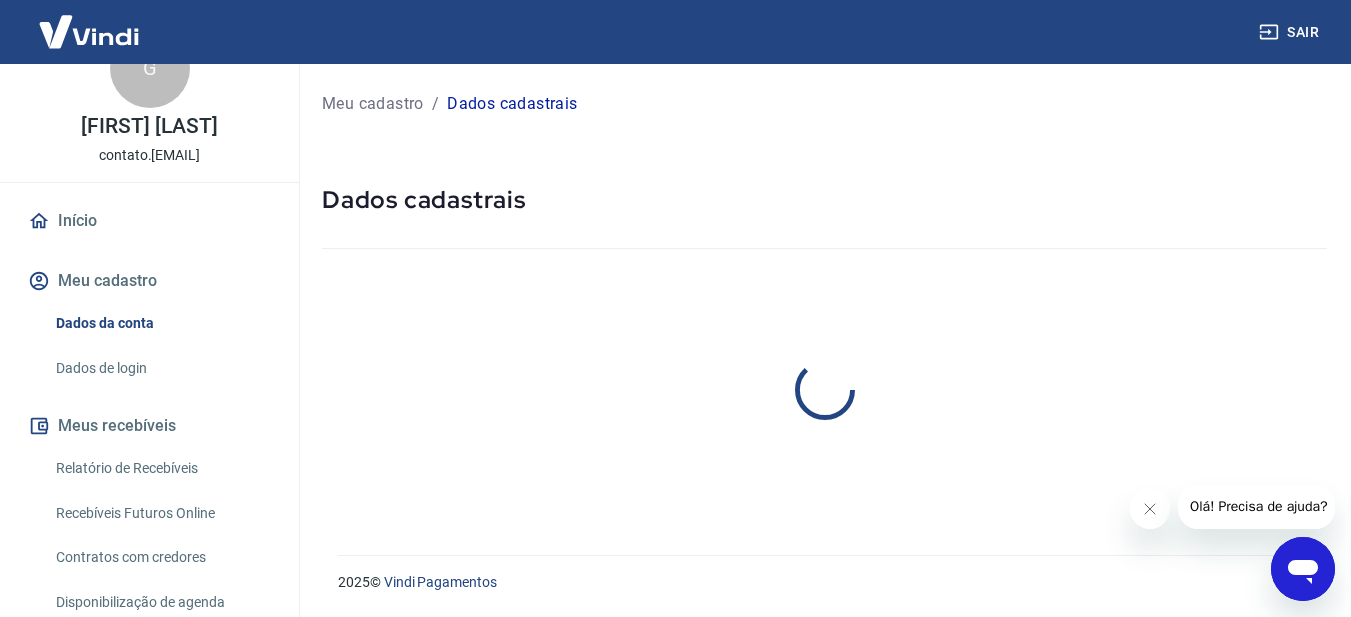 scroll, scrollTop: 0, scrollLeft: 0, axis: both 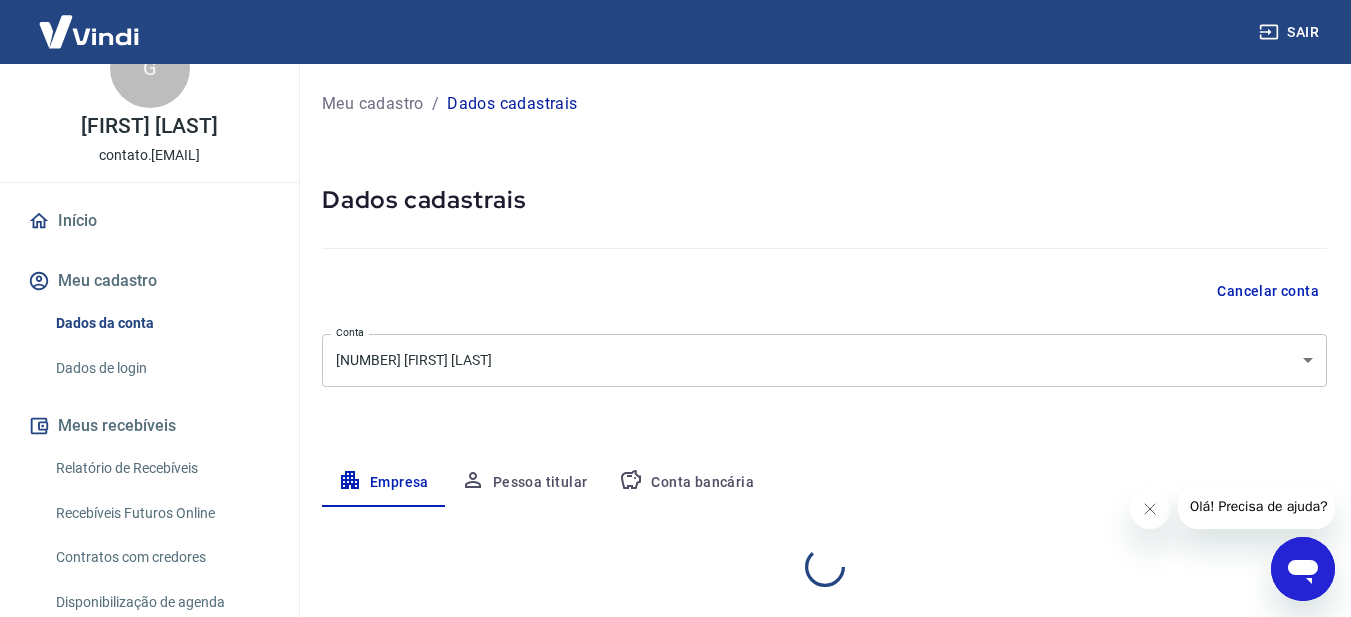select on "SP" 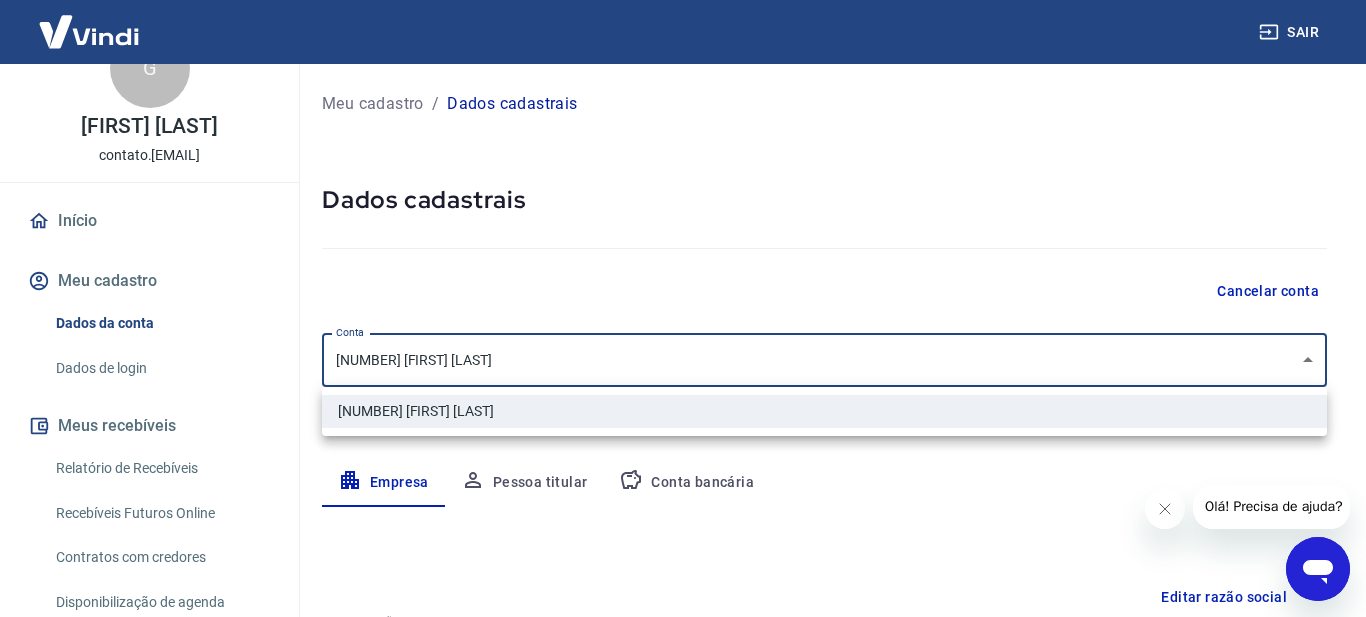 drag, startPoint x: 629, startPoint y: 355, endPoint x: 341, endPoint y: 367, distance: 288.24988 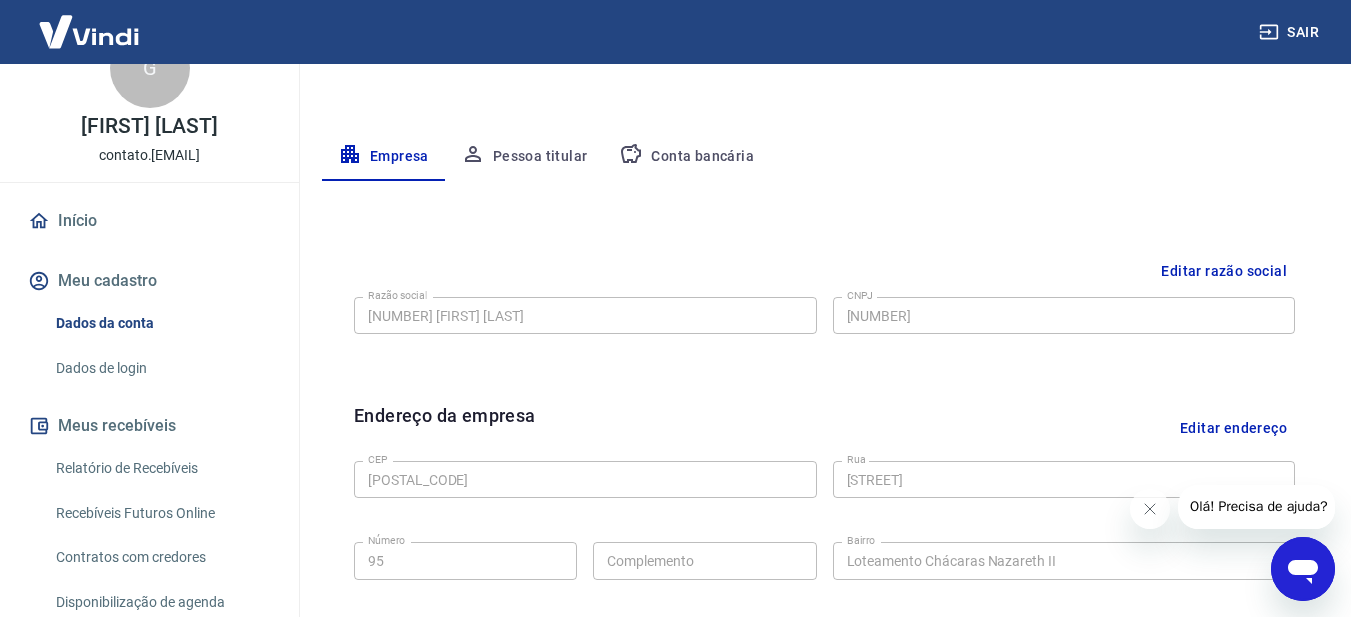 scroll, scrollTop: 345, scrollLeft: 0, axis: vertical 